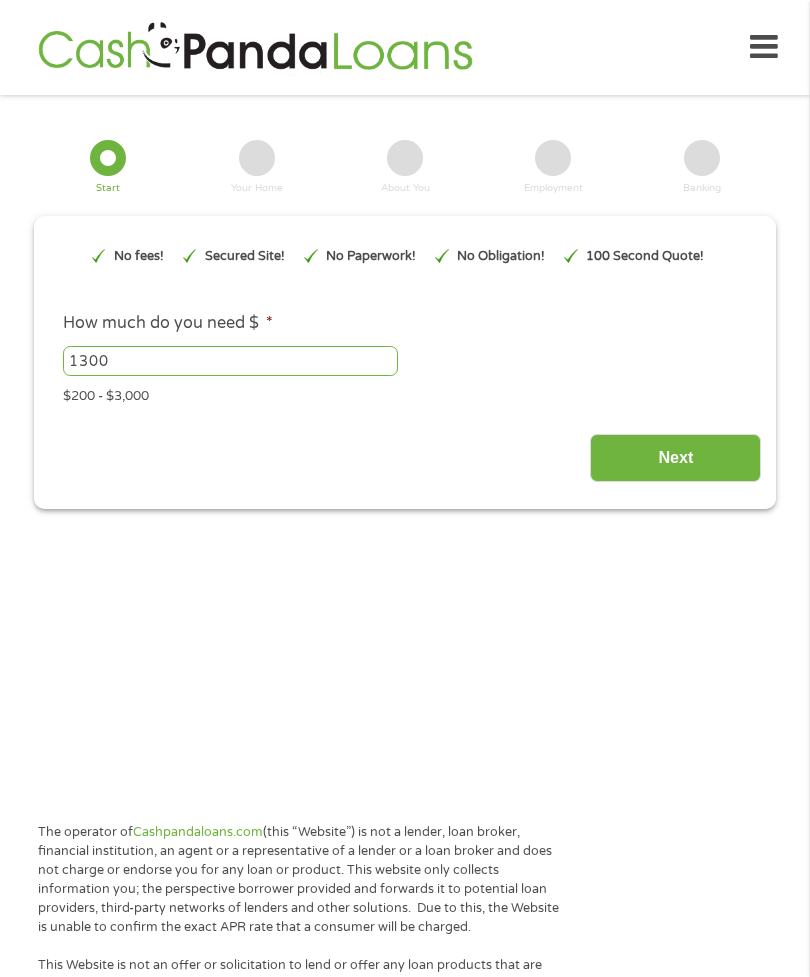 scroll, scrollTop: 0, scrollLeft: 0, axis: both 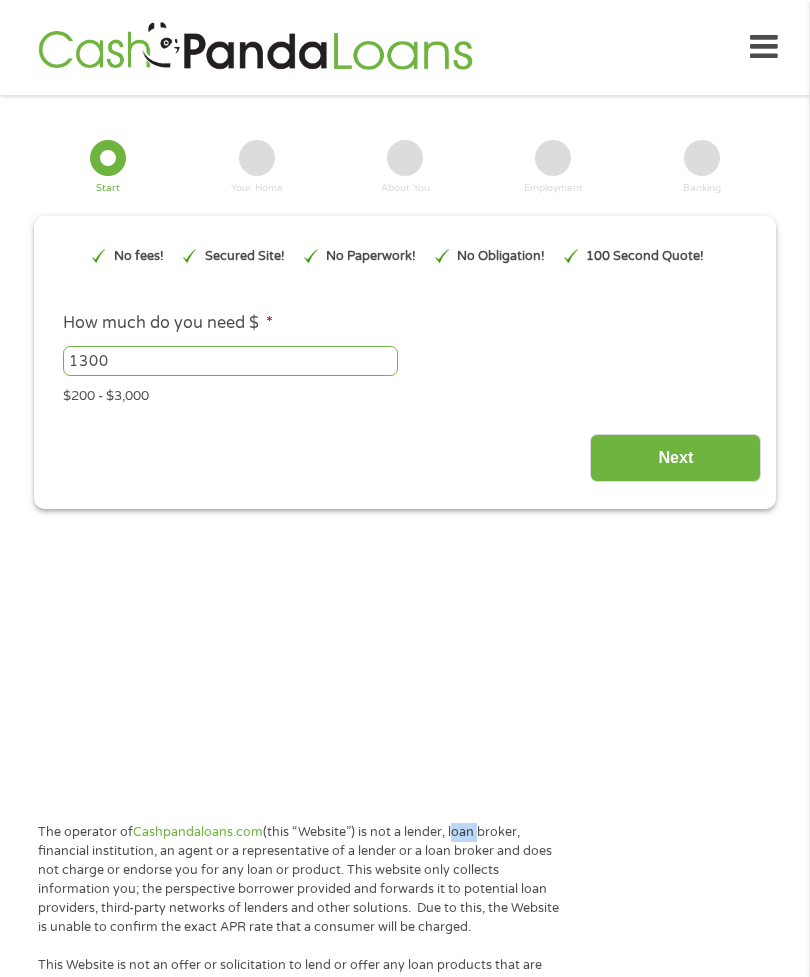 click on "The operator of  Cashpandaloans.com  (this “Website”) is not a lender, loan broker, financial institution, an agent or a representative of a lender or a loan broker and does not charge or endorse you for any loan or product. This website only collects information you; the perspective borrower provided and forwards it to potential loan providers, third-party networks of lenders and other solutions.  Due to this, the Website is unable to confirm the exact APR rate that a consumer will be charged. Every state has its own set of rules and regulations that govern personal loan lenders. Your loan amount, APR and repayment term will vary based on your credit worthiness, state and lender or lending partner. Loan renewal options are not always available. It is therefore advisable to clarify whether the option is available with your lender. Before you sign the documents, carefully read and understand the renewal policy presented in the agreement. Representative Examples (Qualified Customers)   Terms & Conditions" at bounding box center (405, 1769) 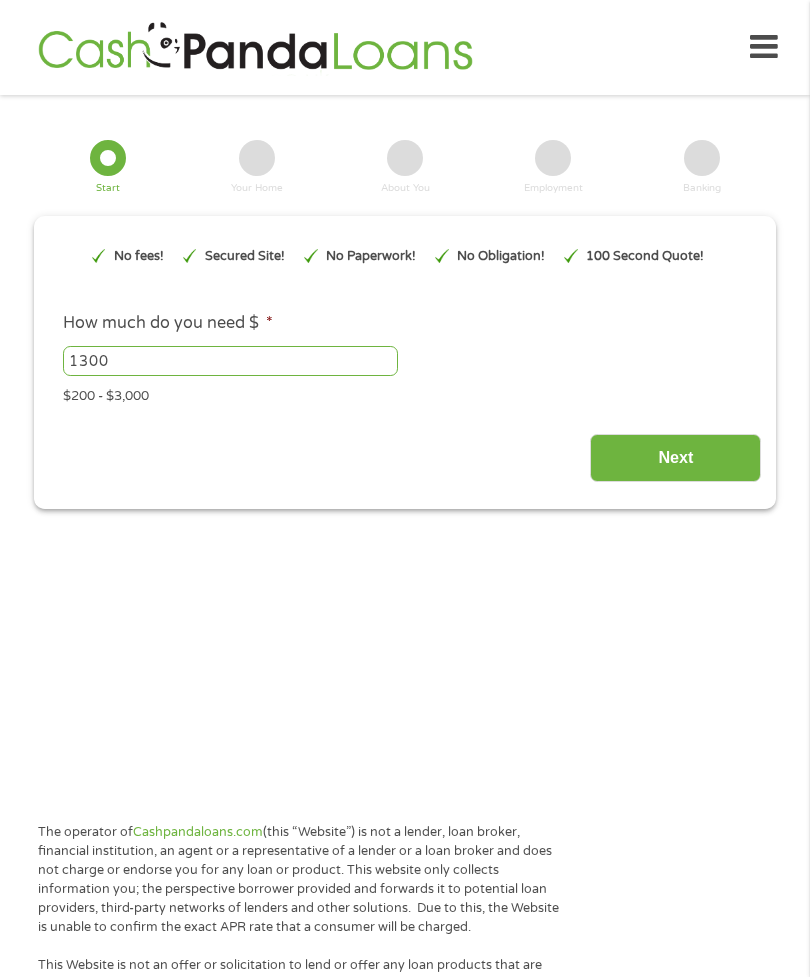 click on "Next" at bounding box center [675, 458] 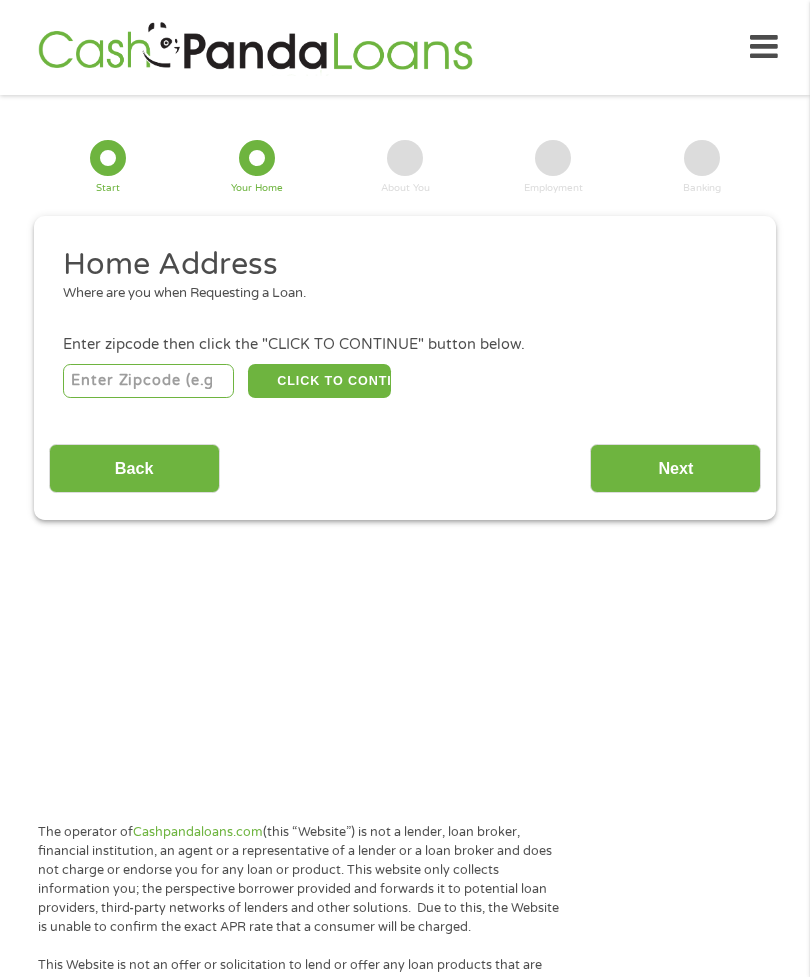 scroll, scrollTop: 8, scrollLeft: 8, axis: both 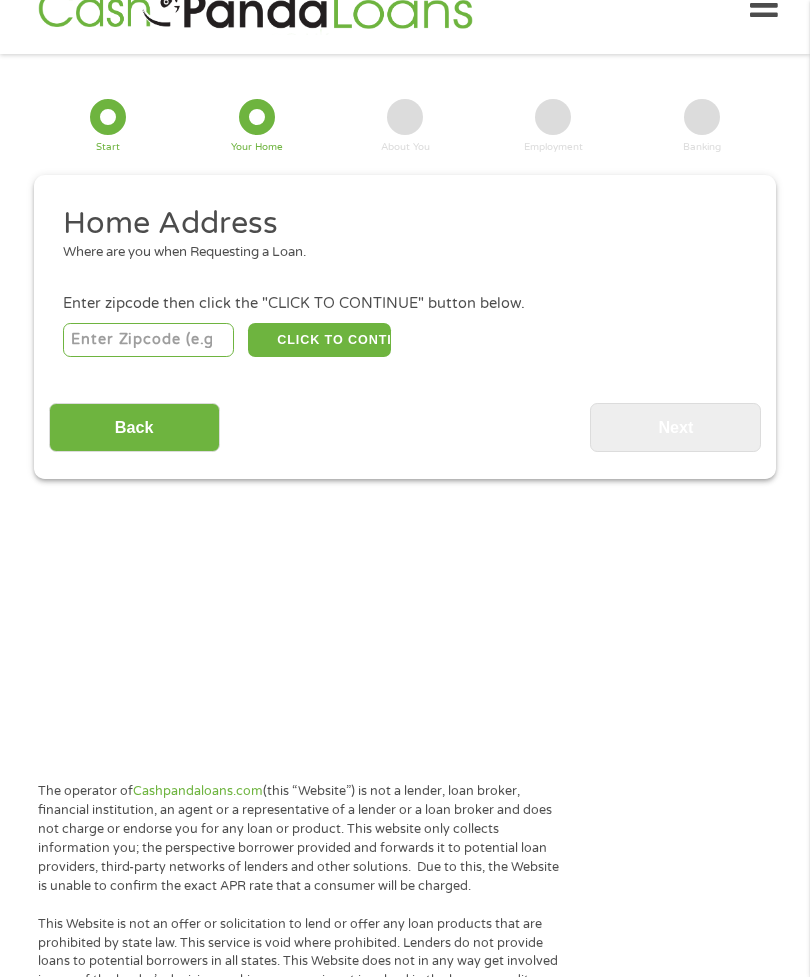 click at bounding box center (148, 341) 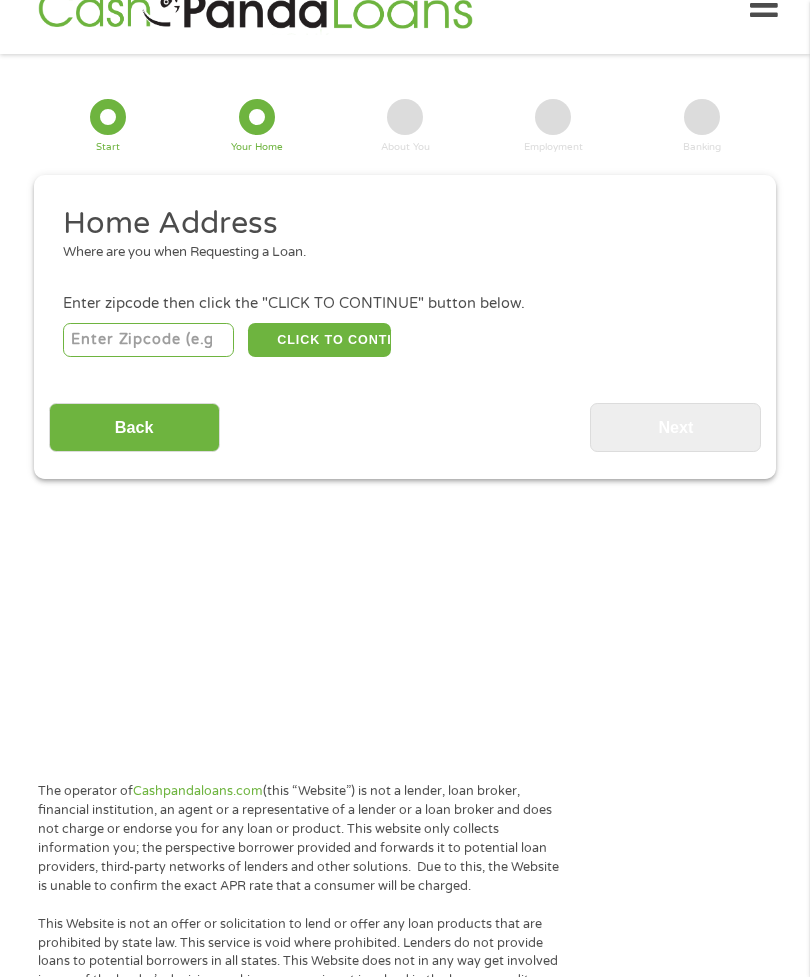 type on "[ZIPCODE]" 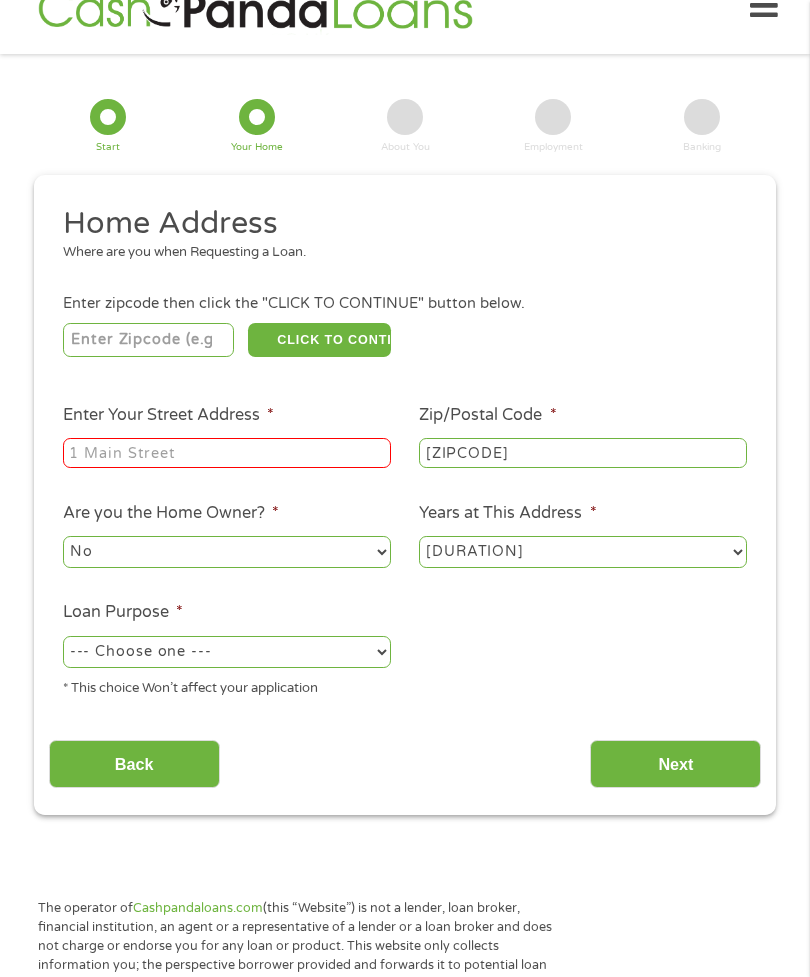 click on "Enter Your Street Address *" at bounding box center (227, 453) 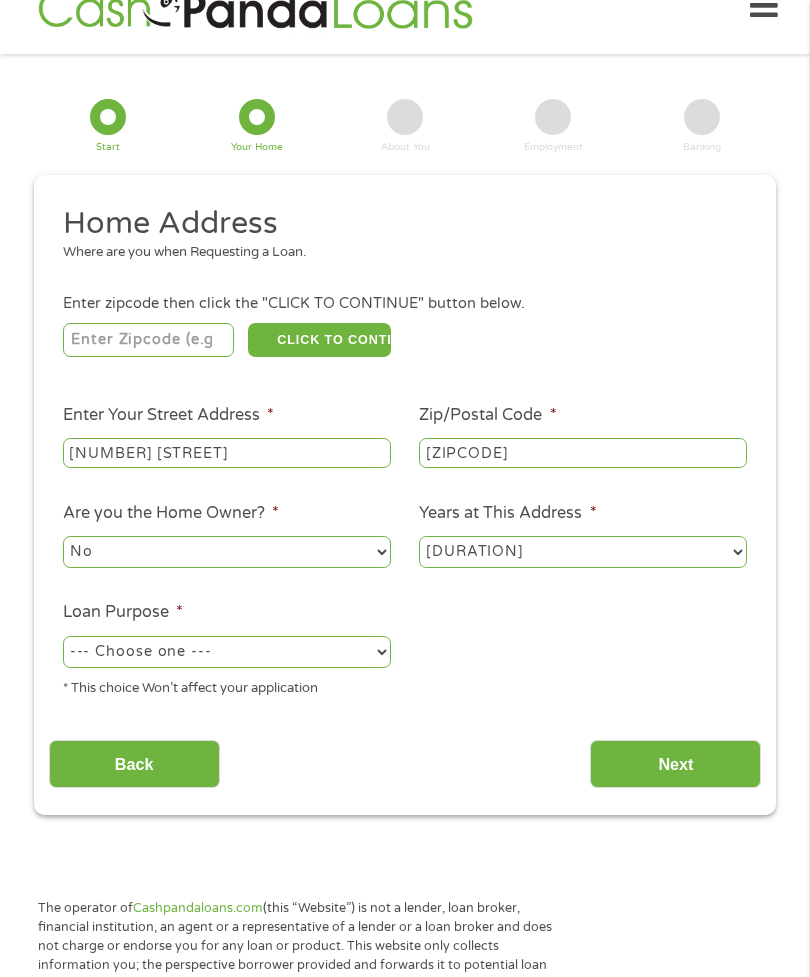 type on "[NUMBER] [STREET]" 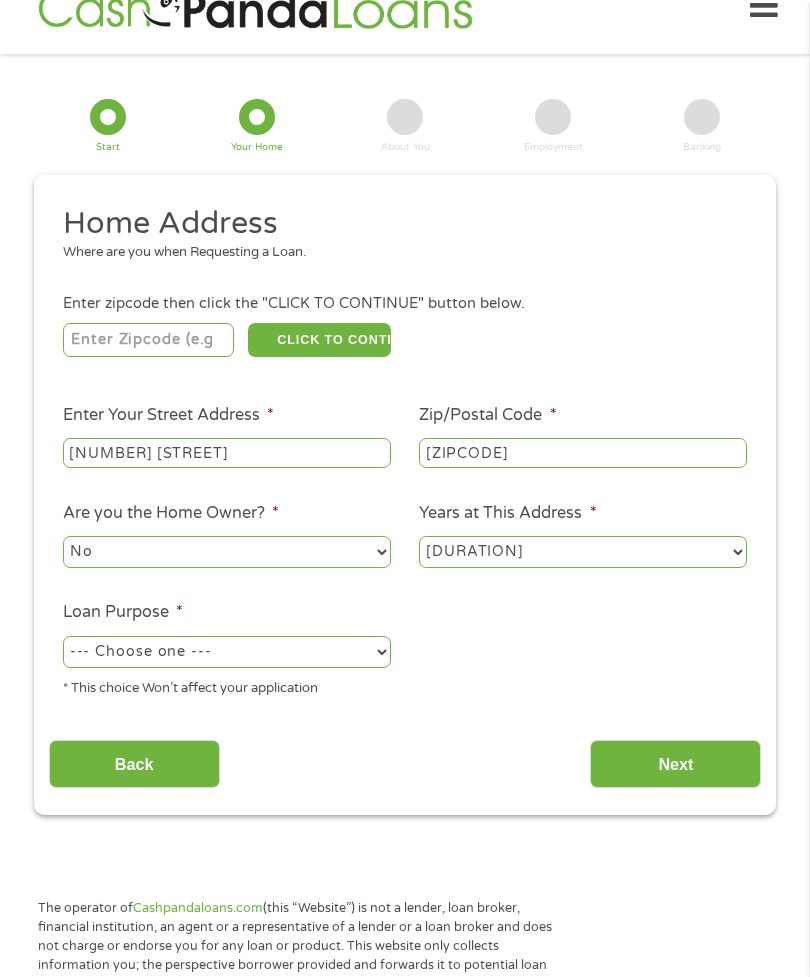 select on "yes" 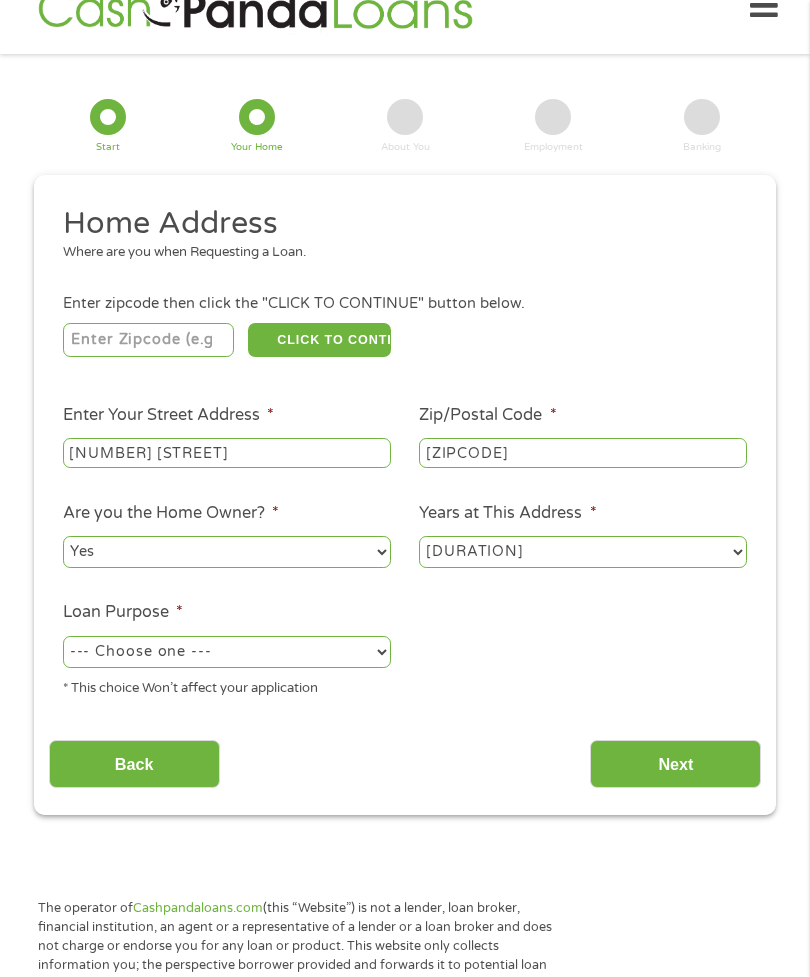click on "1 Year or less 1 - 2 Years 2 - 4 Years Over 4 Years" at bounding box center [583, 552] 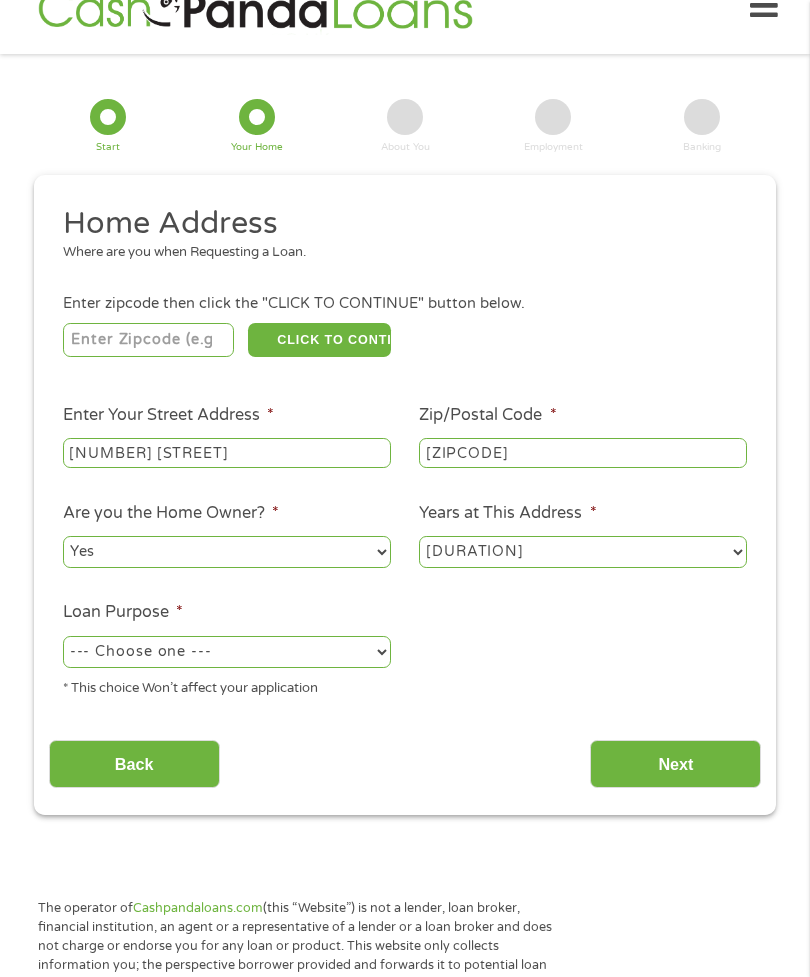 select on "60months" 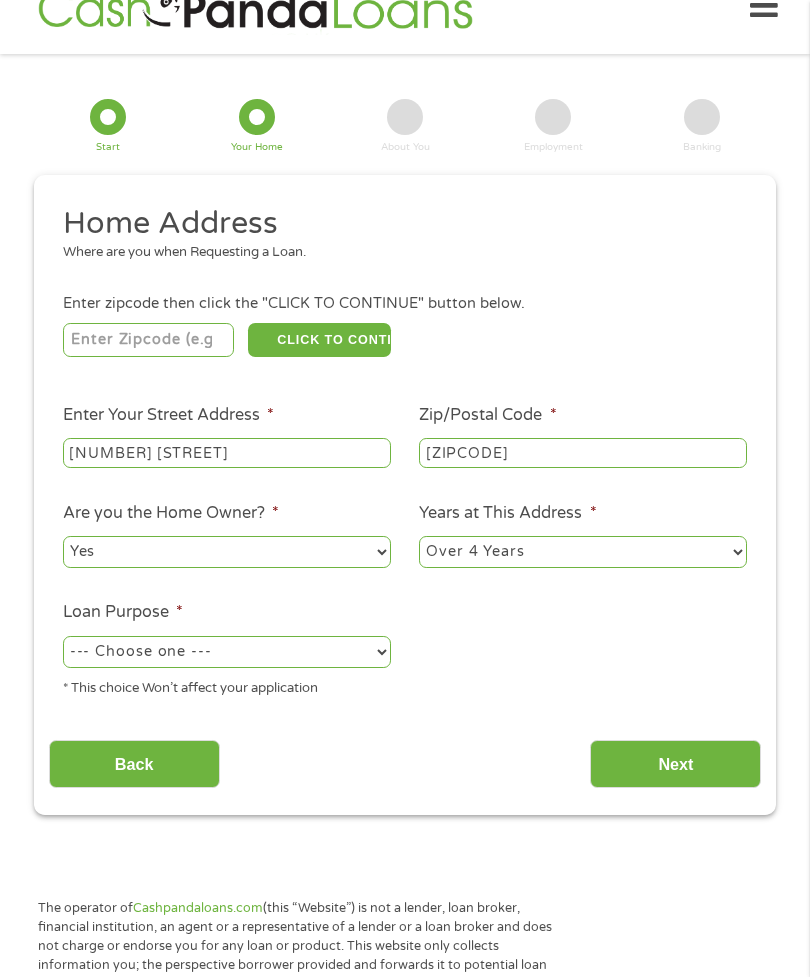 click on "--- Choose one --- Pay Bills Debt Consolidation Home Improvement Major Purchase Car Loan Short Term Cash Medical Expenses Other" at bounding box center (227, 652) 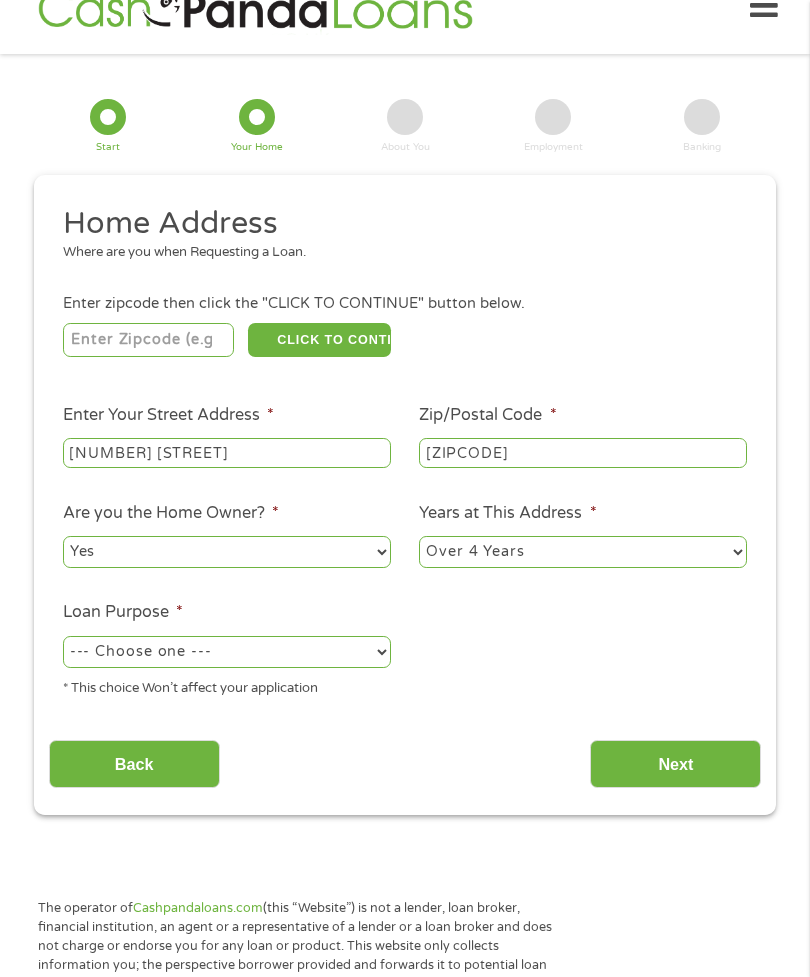 select on "other" 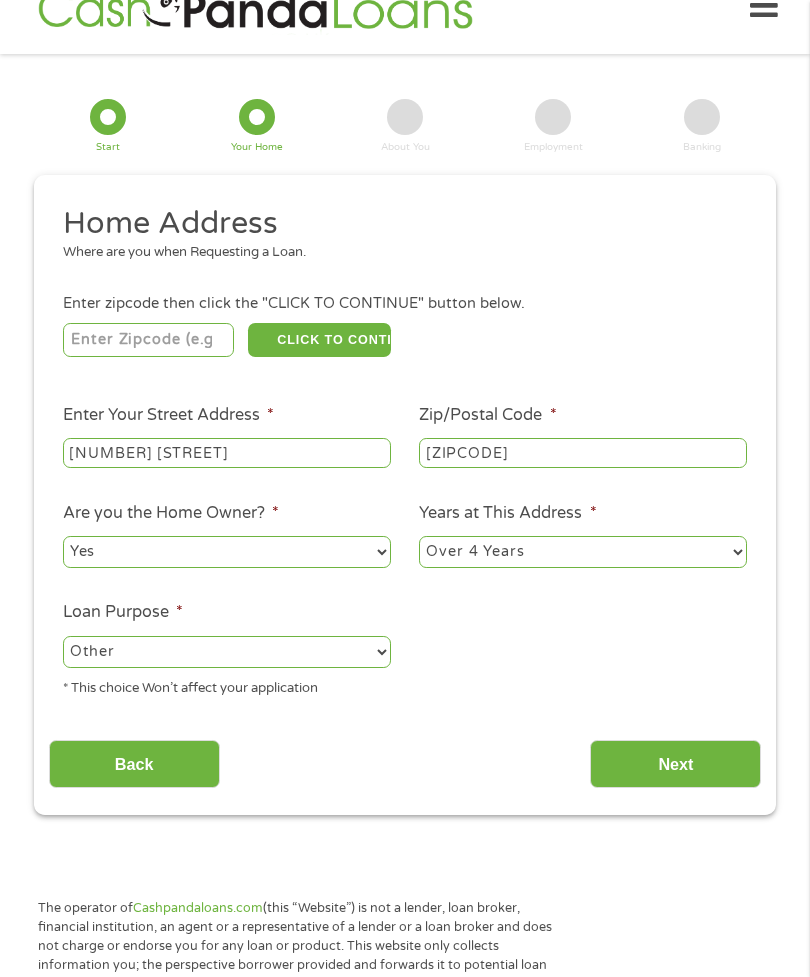click on "Next" at bounding box center (675, 764) 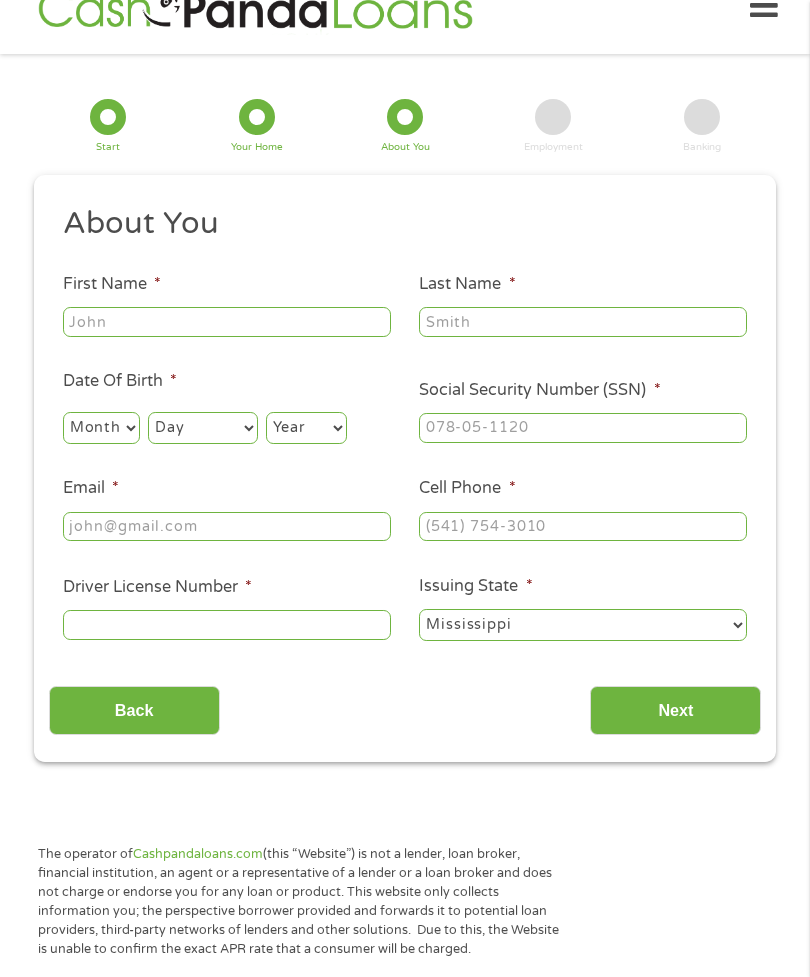 click on "First Name *" at bounding box center [227, 322] 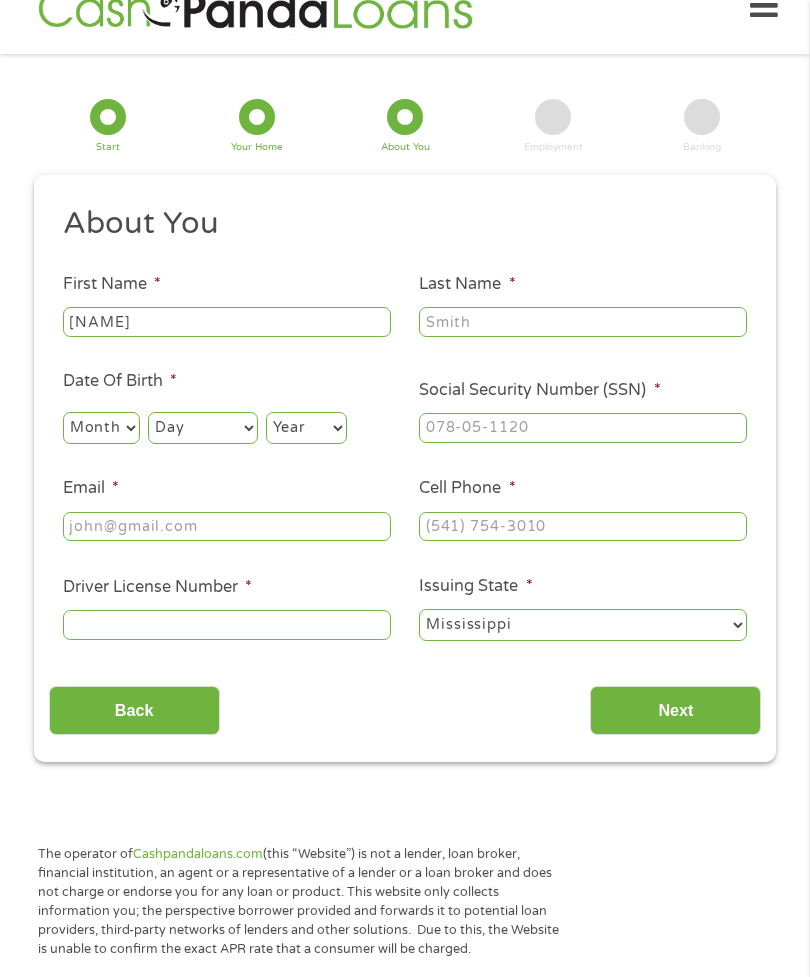type on "[NAME]" 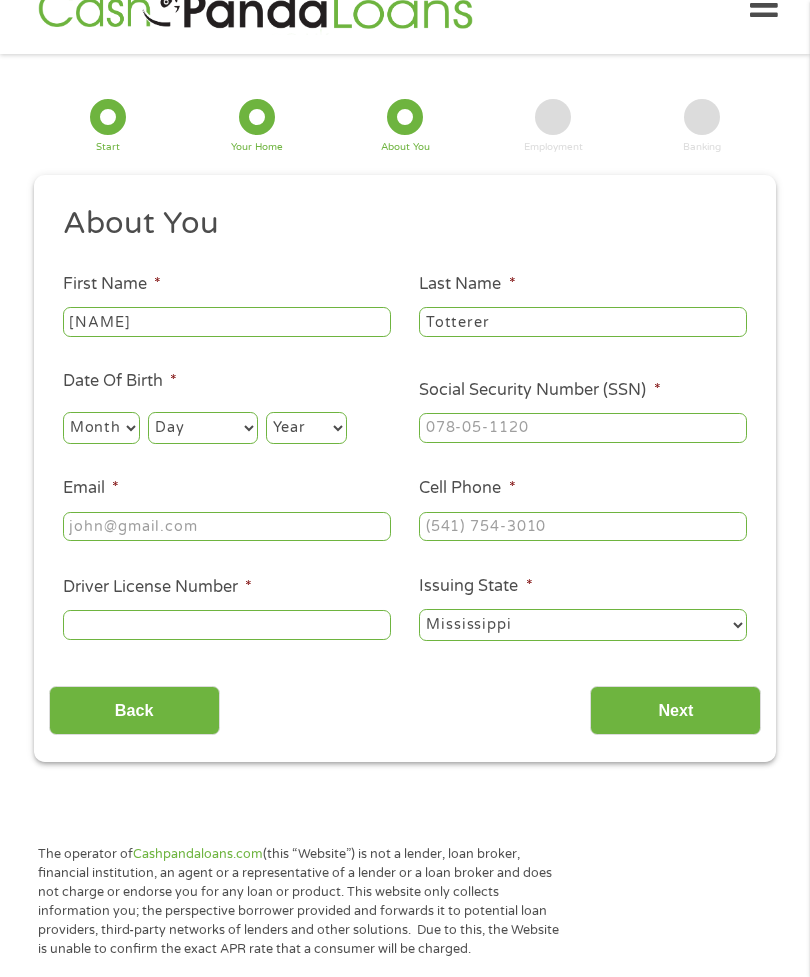 type on "Totterer" 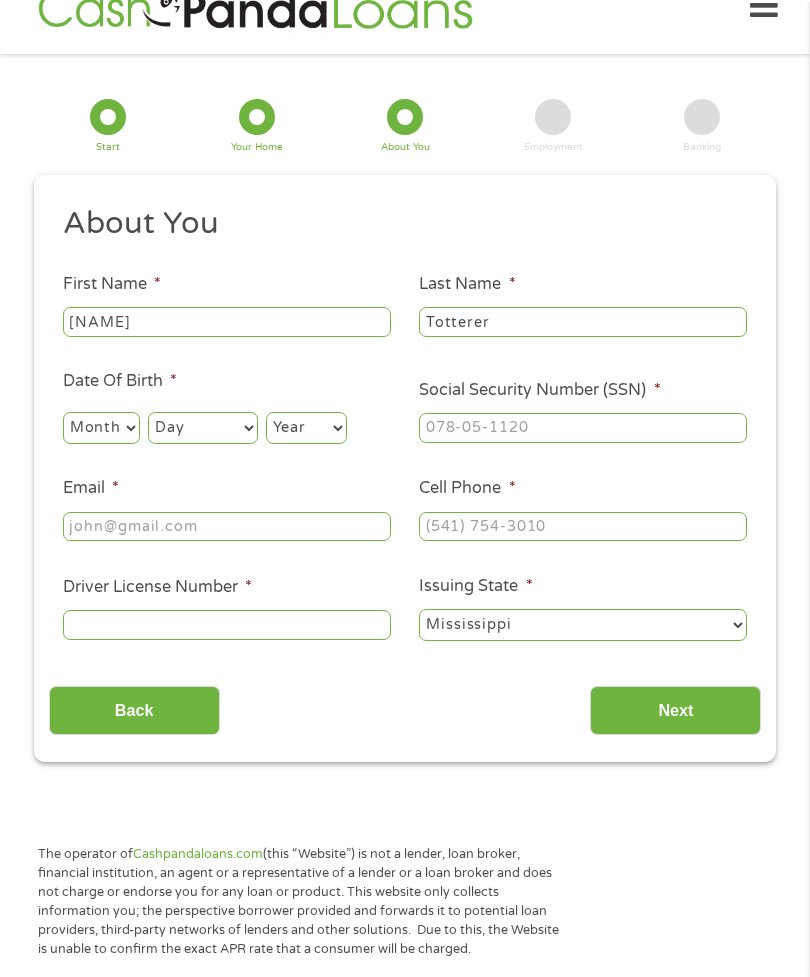 select on "6" 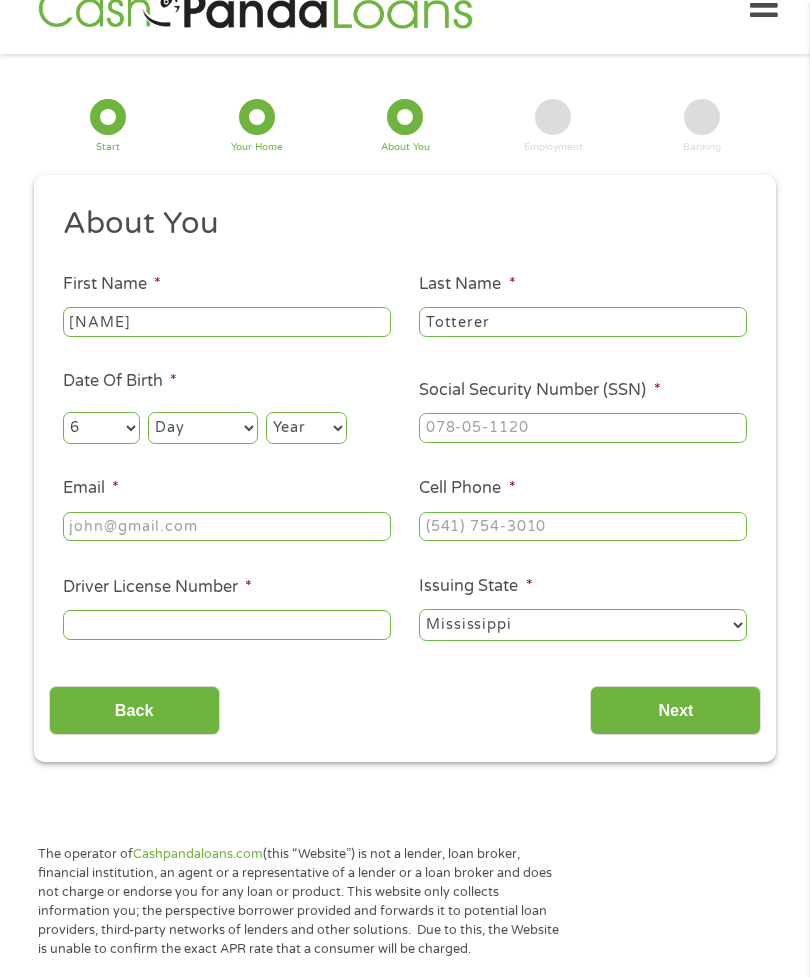 click on "Day 1 2 3 4 5 6 7 8 9 10 11 12 13 14 15 16 17 18 19 20 21 22 23 24 25 26 27 28 29 30 31" at bounding box center [202, 428] 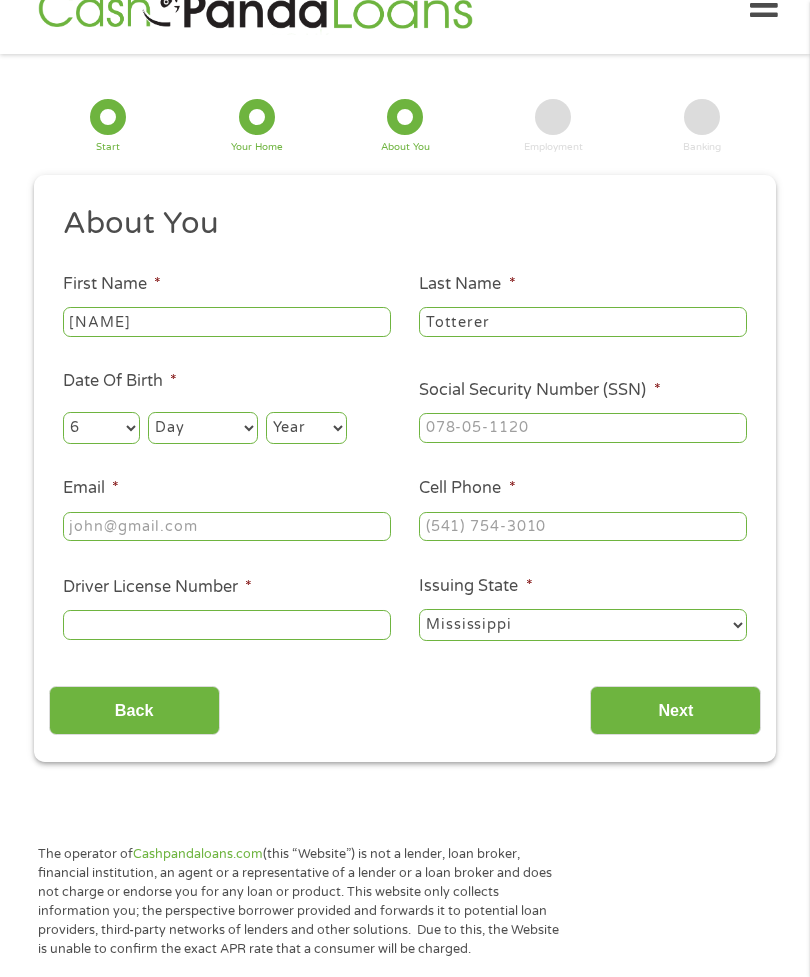 select on "29" 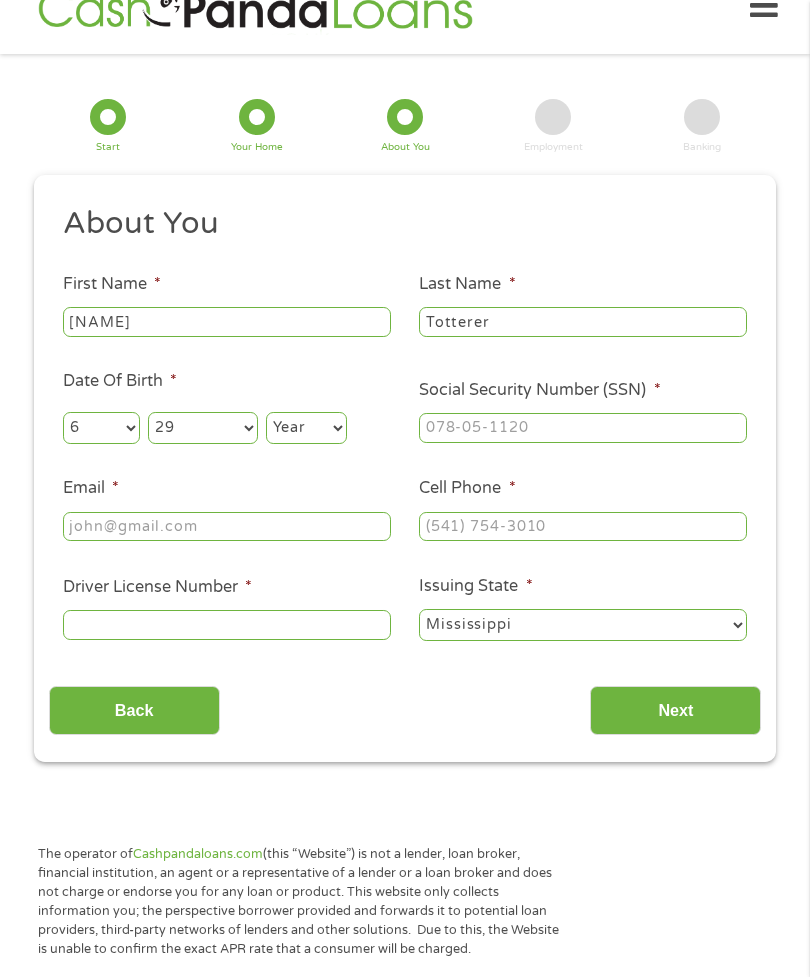 click on "Year 2007 2006 2005 2004 2003 2002 2001 2000 1999 1998 1997 1996 1995 1994 1993 1992 1991 1990 1989 1988 1987 1986 1985 1984 1983 1982 1981 1980 1979 1978 1977 1976 1975 1974 1973 1972 1971 1970 1969 1968 1967 1966 1965 1964 1963 1962 1961 1960 1959 1958 1957 1956 1955 1954 1953 1952 1951 1950 1949 1948 1947 1946 1945 1944 1943 1942 1941 1940 1939 1938 1937 1936 1935 1934 1933 1932 1931 1930 1929 1928 1927 1926 1925 1924 1923 1922 1921 1920" at bounding box center [306, 428] 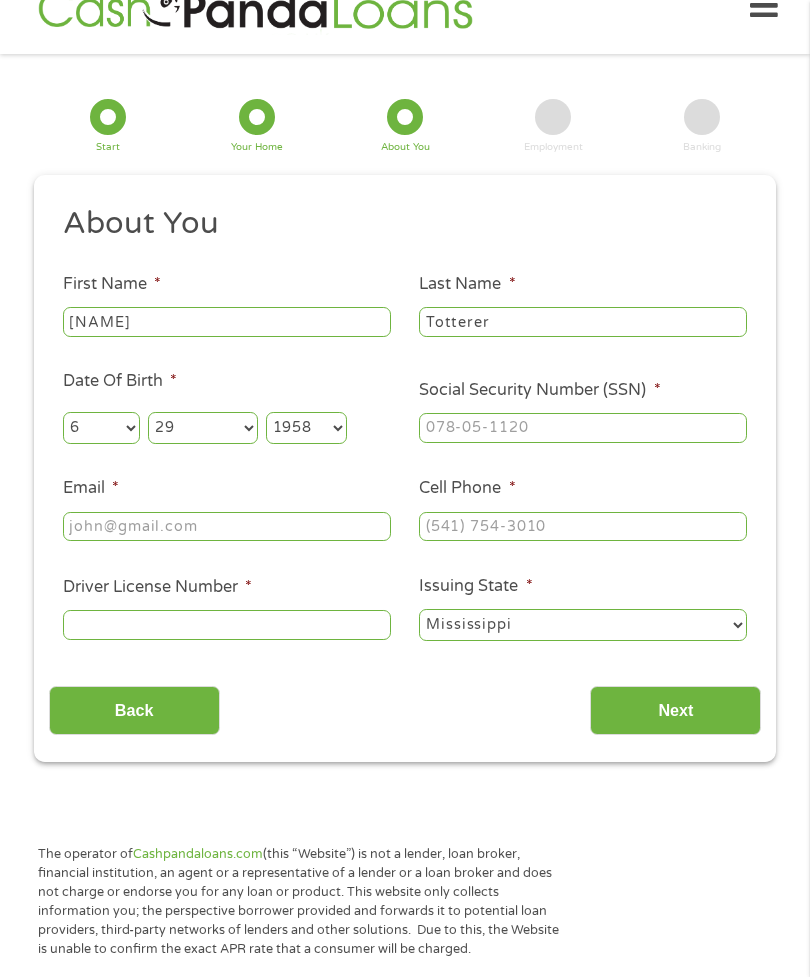 click on "Year 2007 2006 2005 2004 2003 2002 2001 2000 1999 1998 1997 1996 1995 1994 1993 1992 1991 1990 1989 1988 1987 1986 1985 1984 1983 1982 1981 1980 1979 1978 1977 1976 1975 1974 1973 1972 1971 1970 1969 1968 1967 1966 1965 1964 1963 1962 1961 1960 1959 1958 1957 1956 1955 1954 1953 1952 1951 1950 1949 1948 1947 1946 1945 1944 1943 1942 1941 1940 1939 1938 1937 1936 1935 1934 1933 1932 1931 1930 1929 1928 1927 1926 1925 1924 1923 1922 1921 1920" at bounding box center [306, 428] 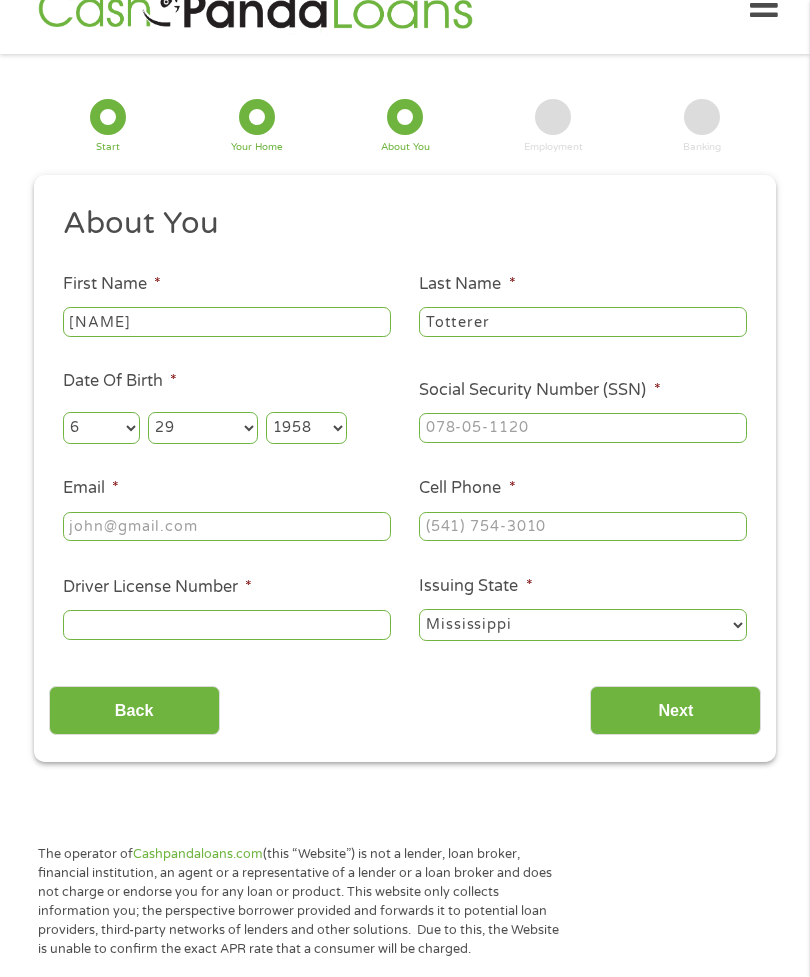select on "1953" 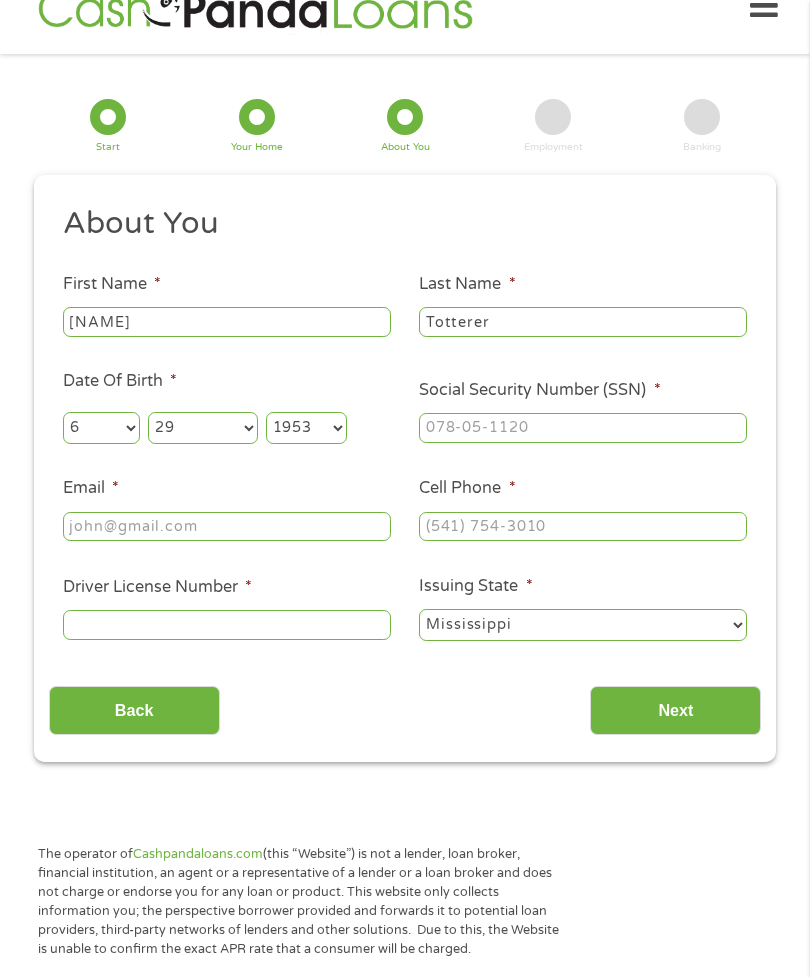 click on "Social Security Number (SSN) *" at bounding box center (583, 428) 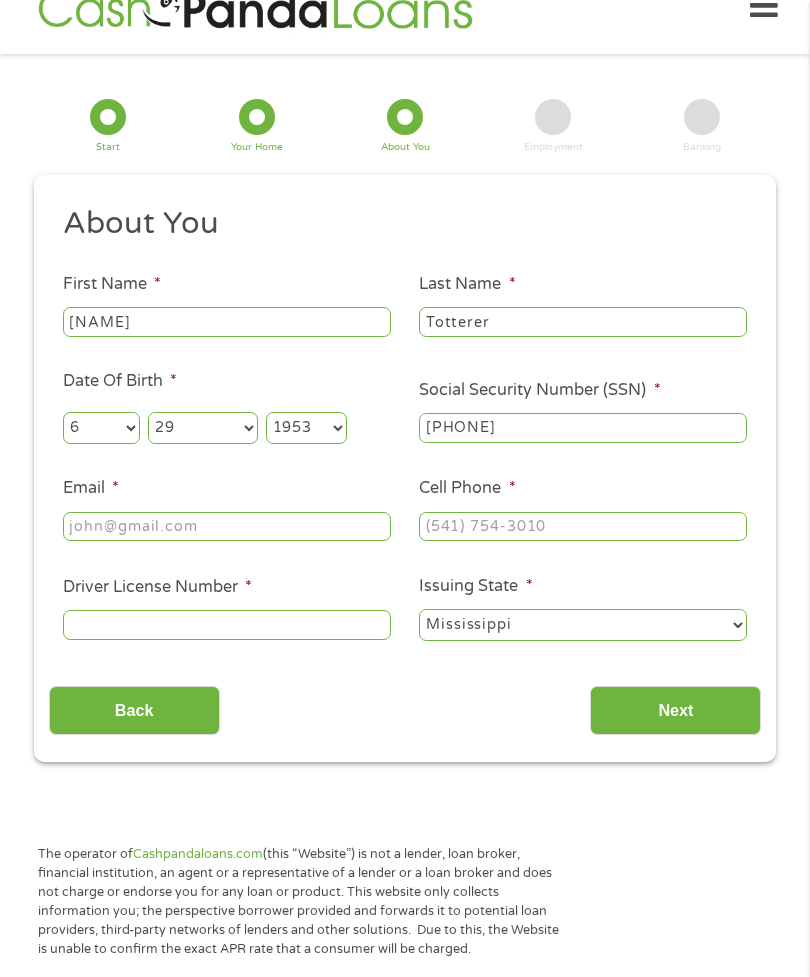type on "[PHONE]" 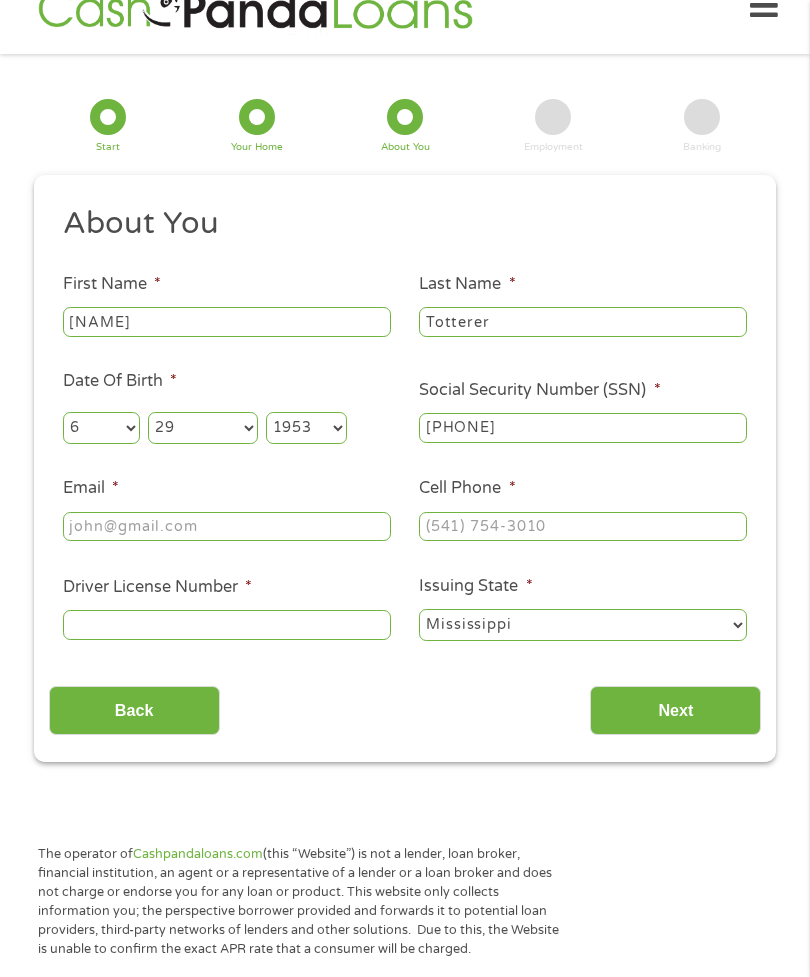 click on "Email *" at bounding box center [227, 527] 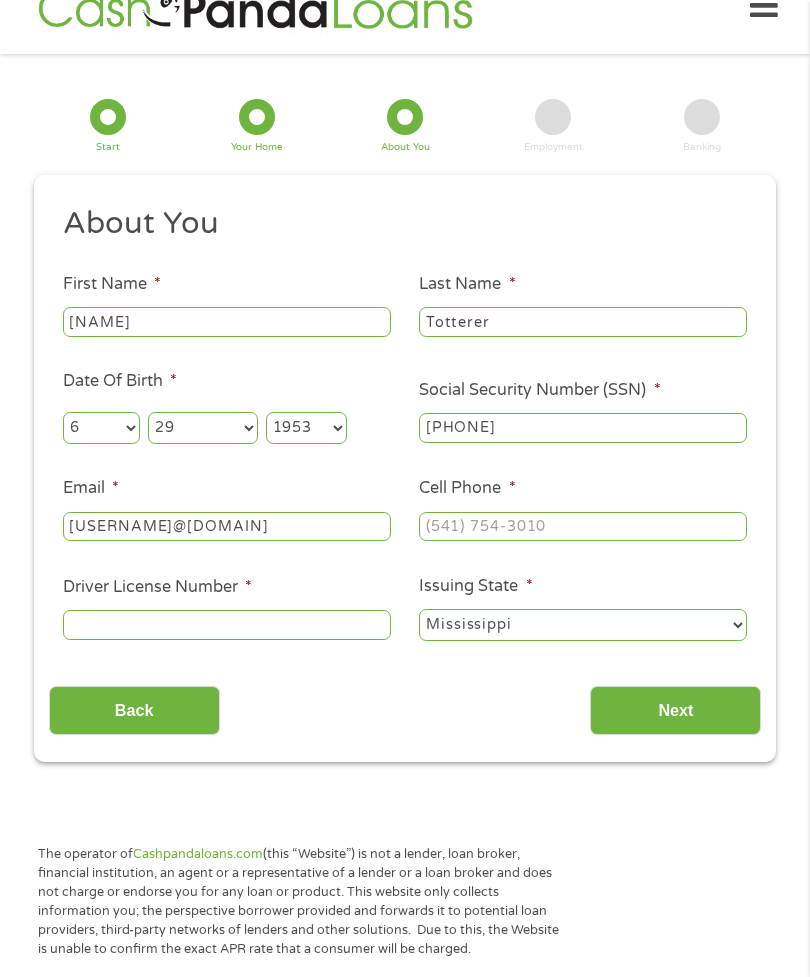 type on "[USERNAME]@[DOMAIN]" 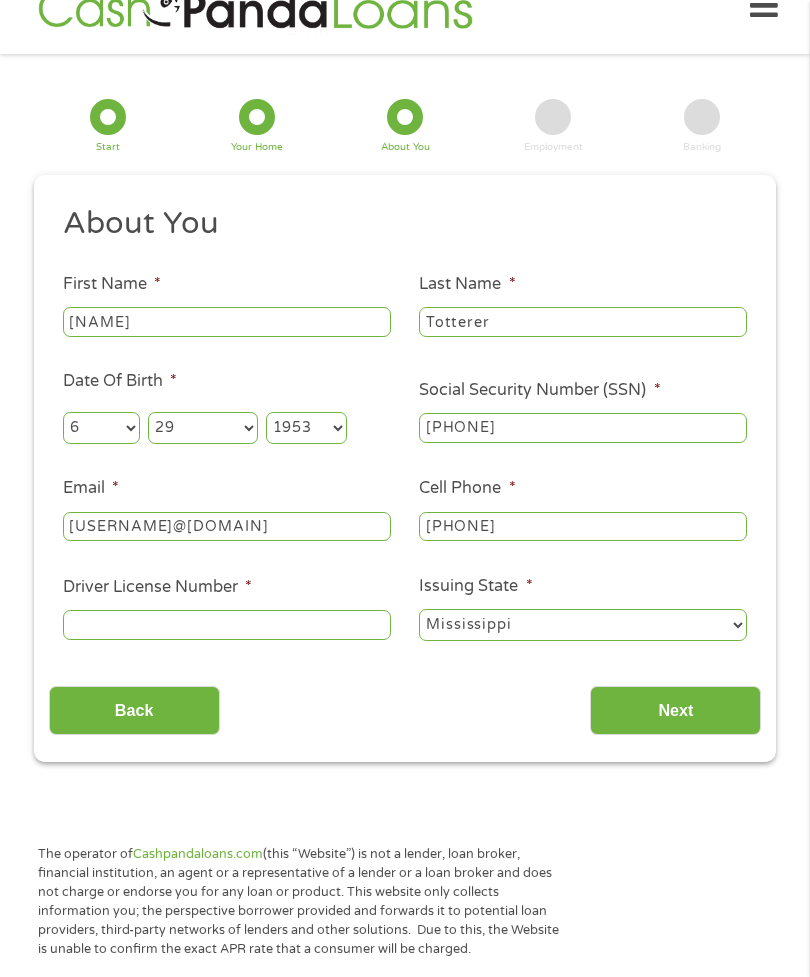 type on "[PHONE]" 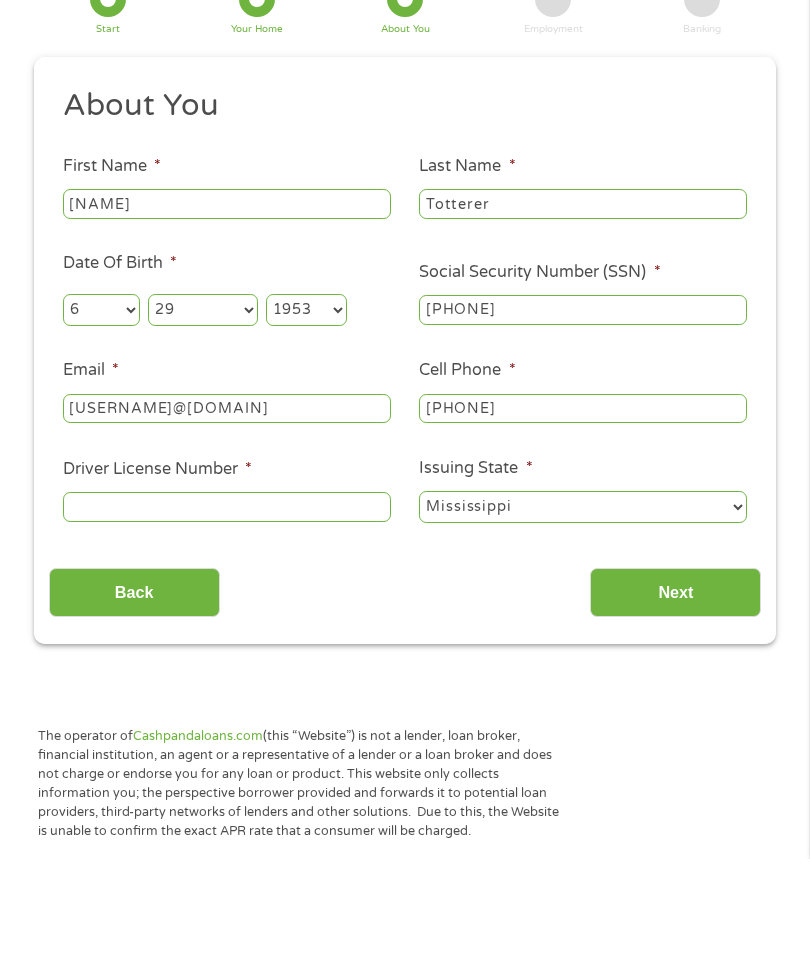 click on "Driver License Number *" at bounding box center [227, 626] 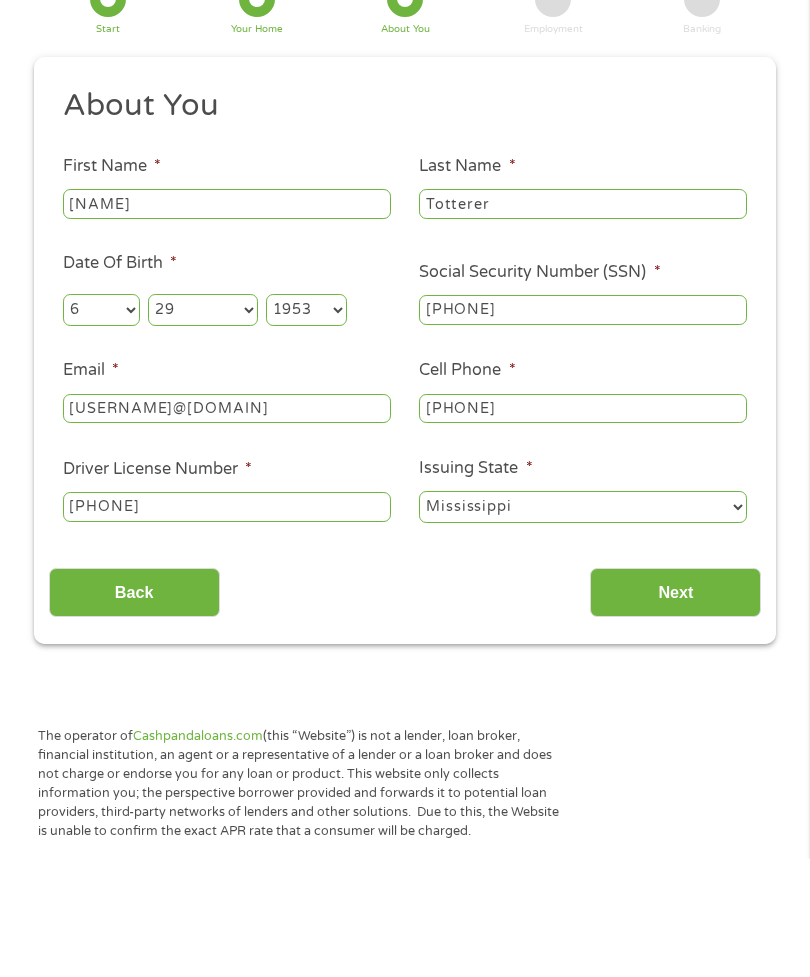 type on "[PHONE]" 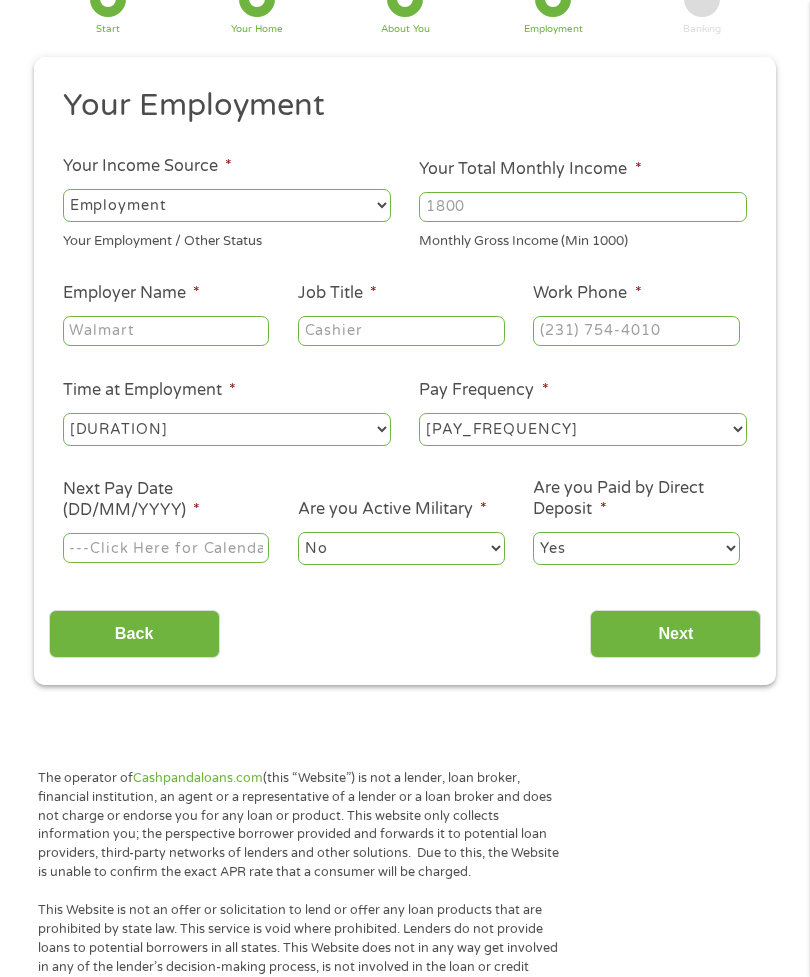 scroll, scrollTop: 8, scrollLeft: 8, axis: both 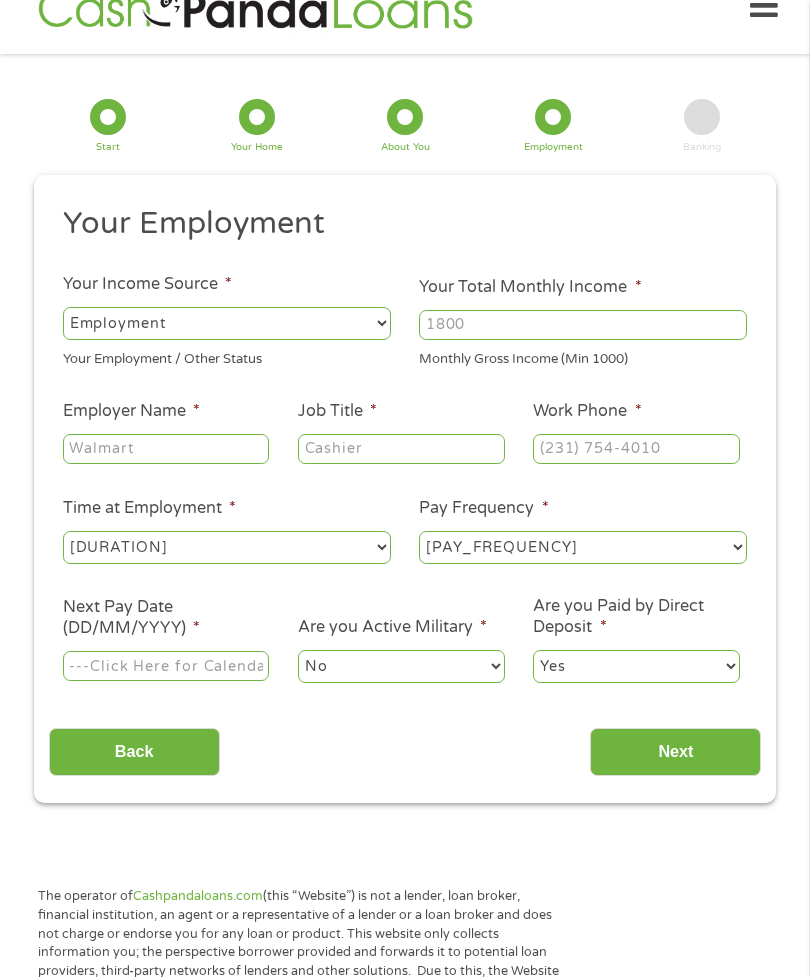 click on "--- Choose one --- Employment Self Employed Benefits" at bounding box center [227, 323] 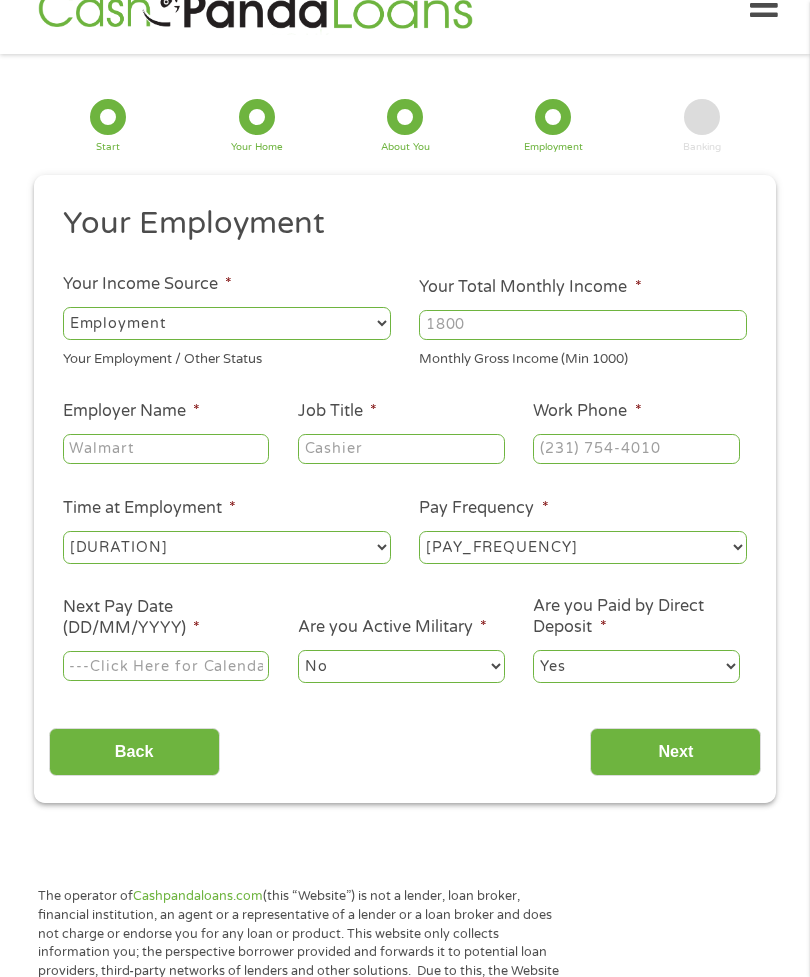 select on "benefits" 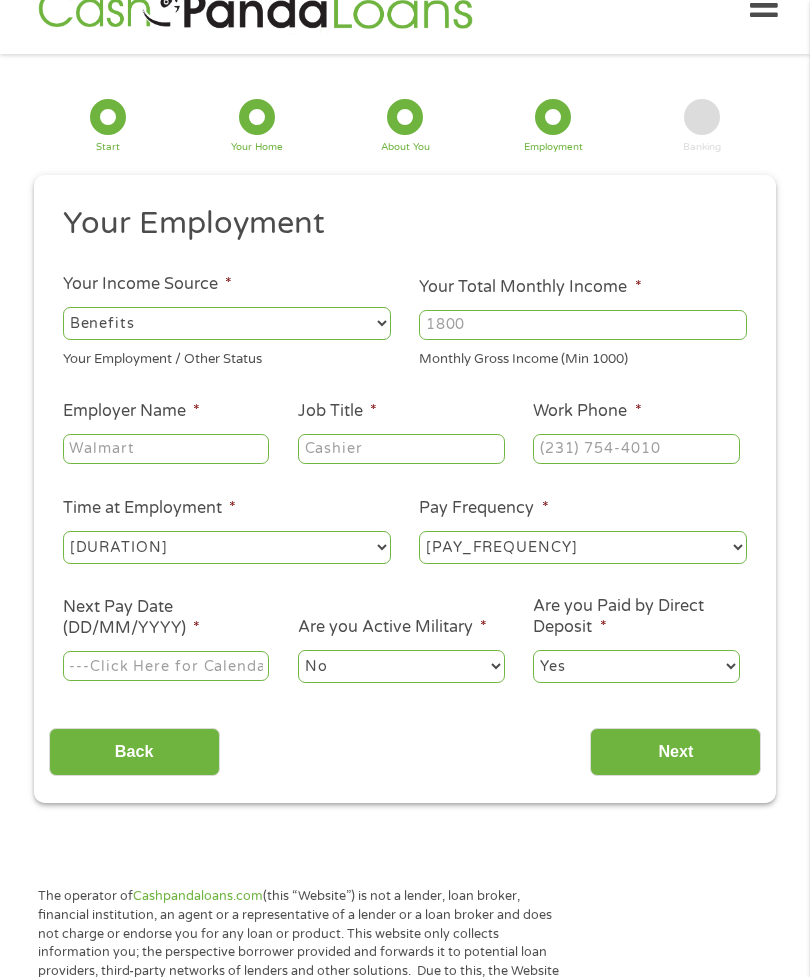 type on "Other" 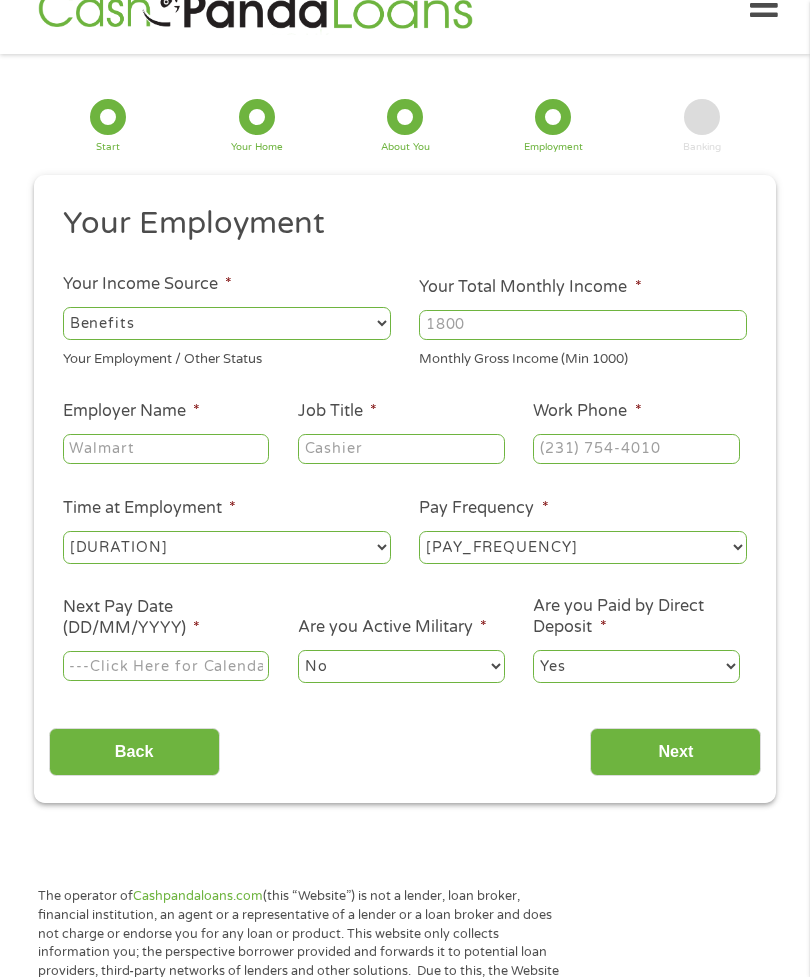 type on "[PHONE]" 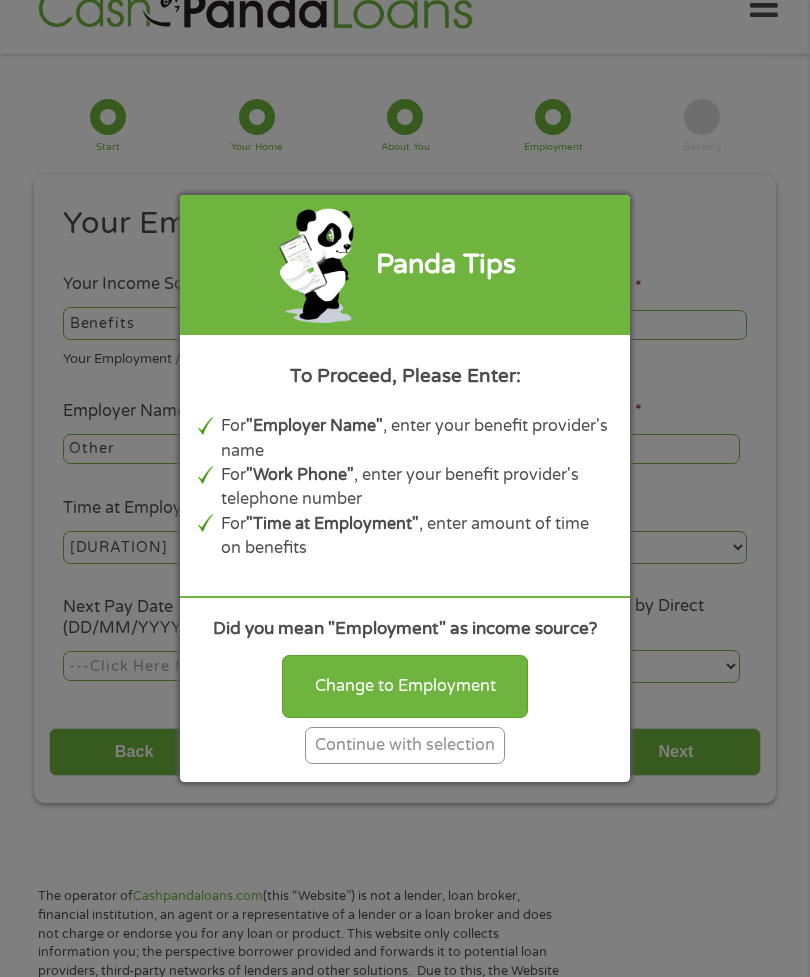click on "Continue with selection" at bounding box center (405, 745) 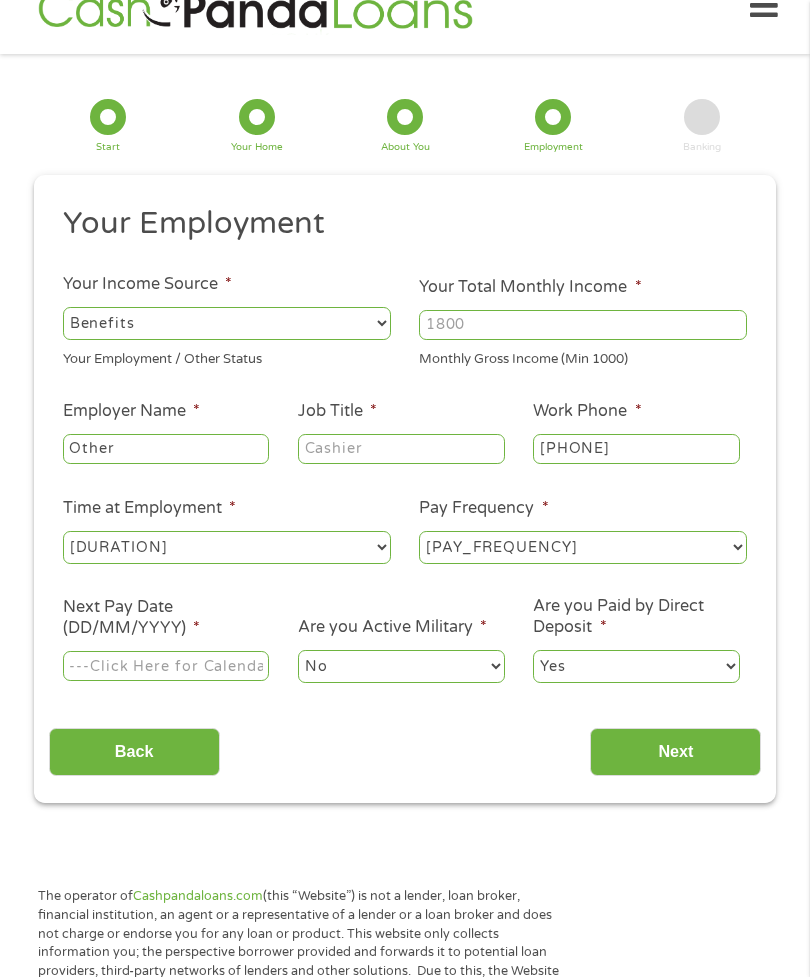 click on "Your Total Monthly Income *" at bounding box center (583, 325) 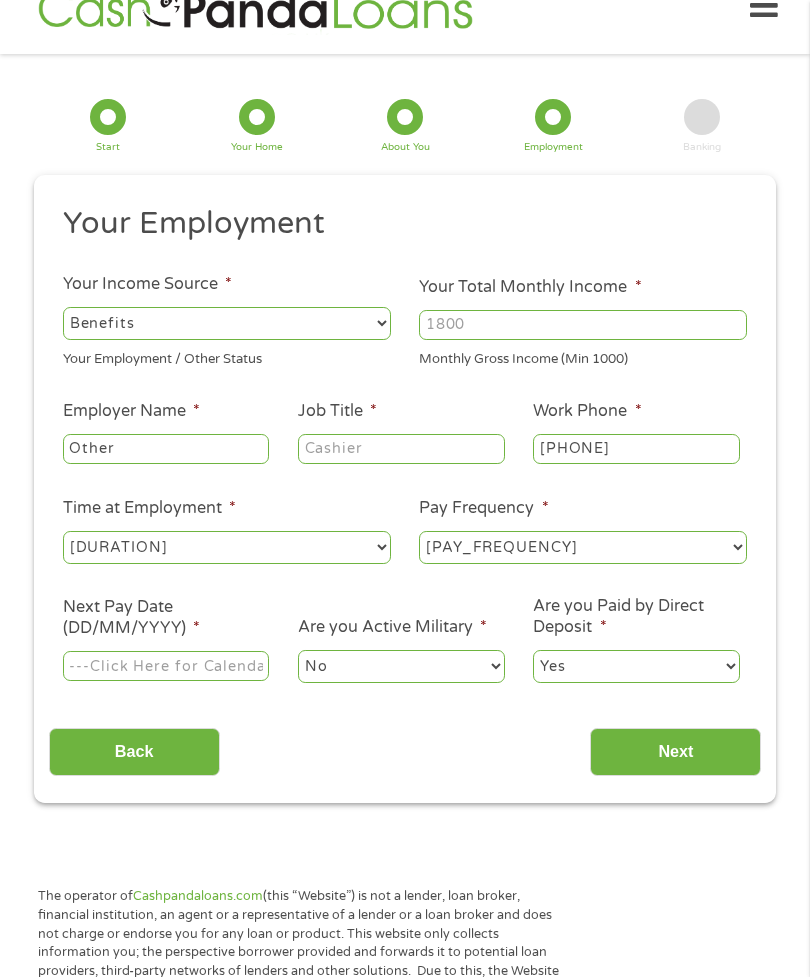 type on "3" 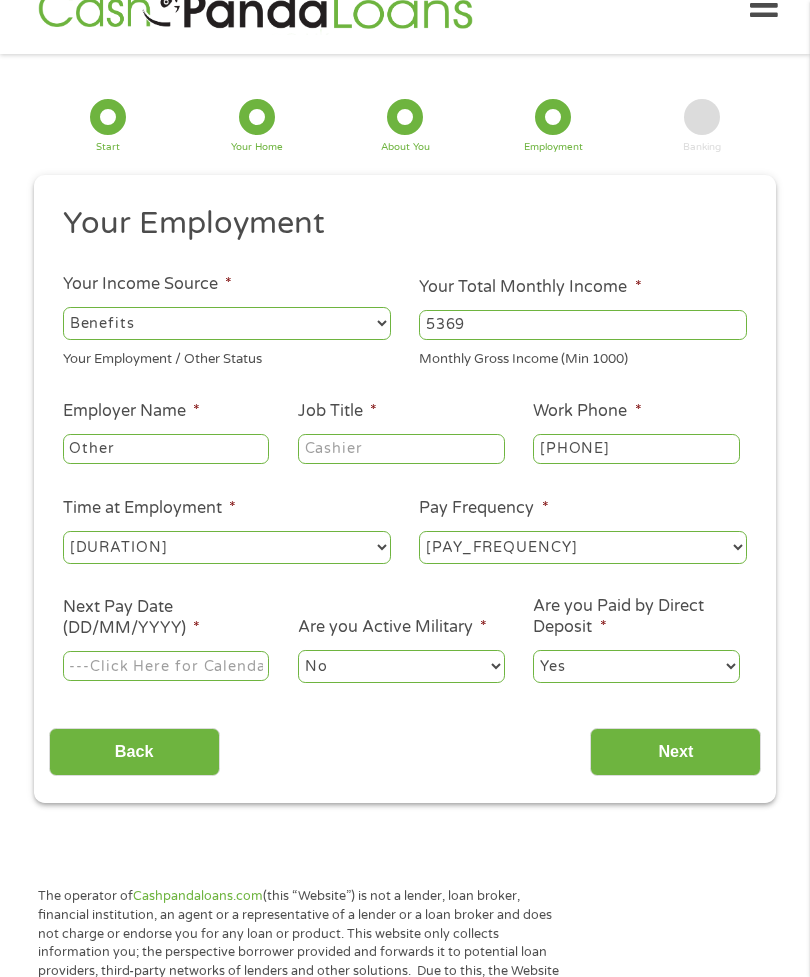 type on "5369" 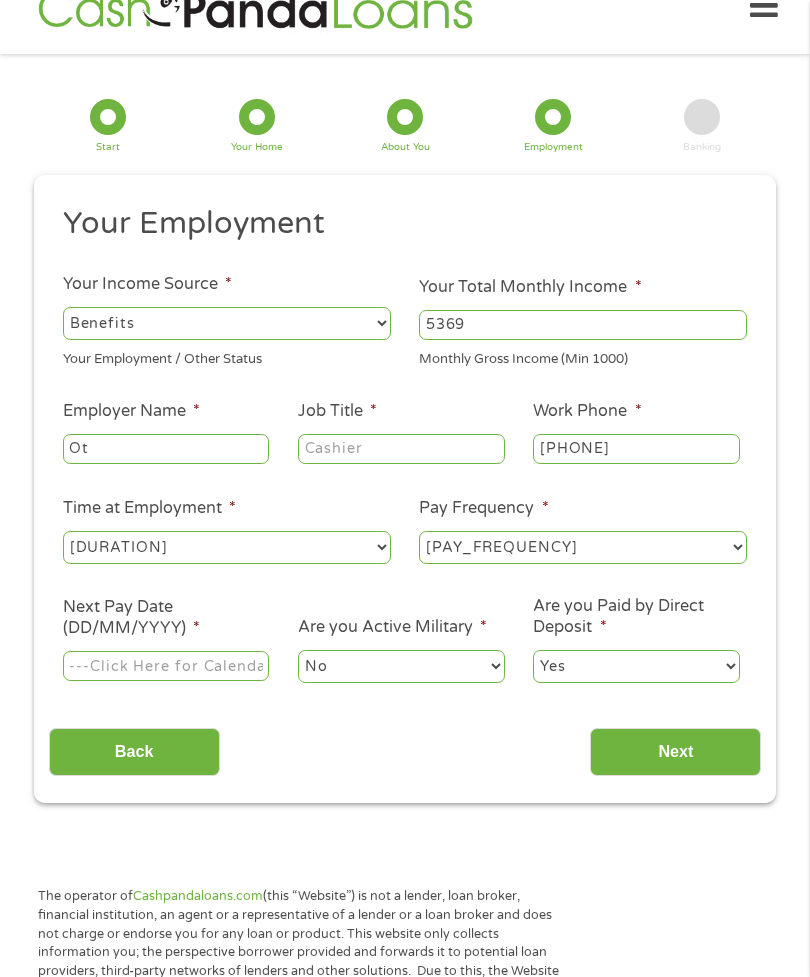 type on "O" 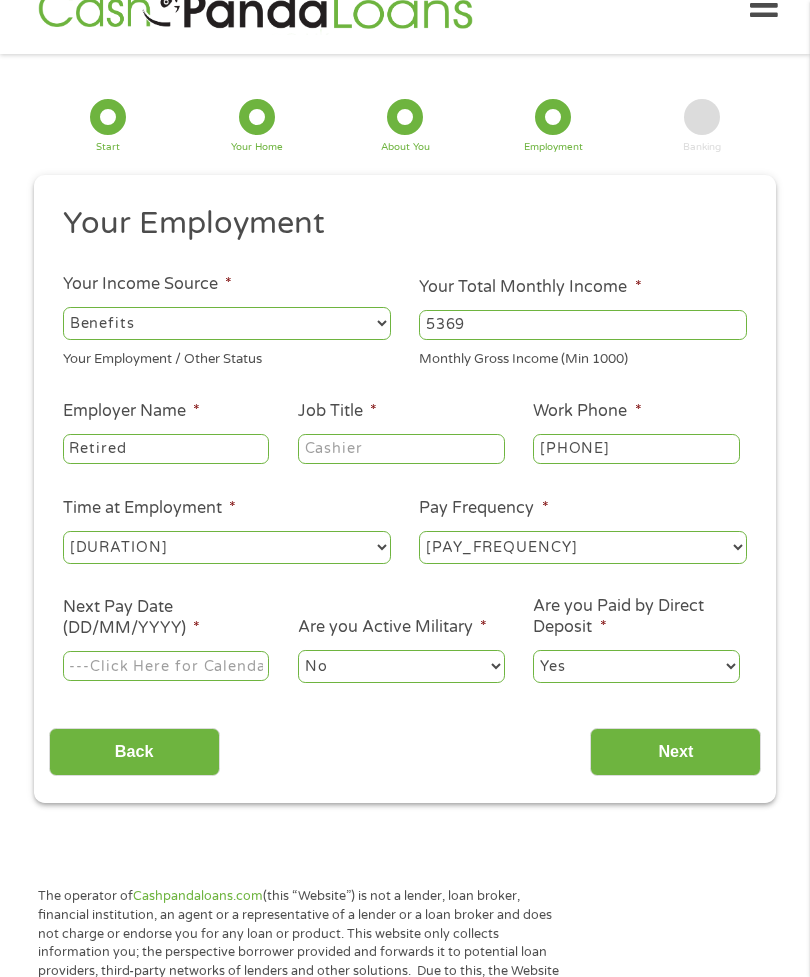 type on "Retired" 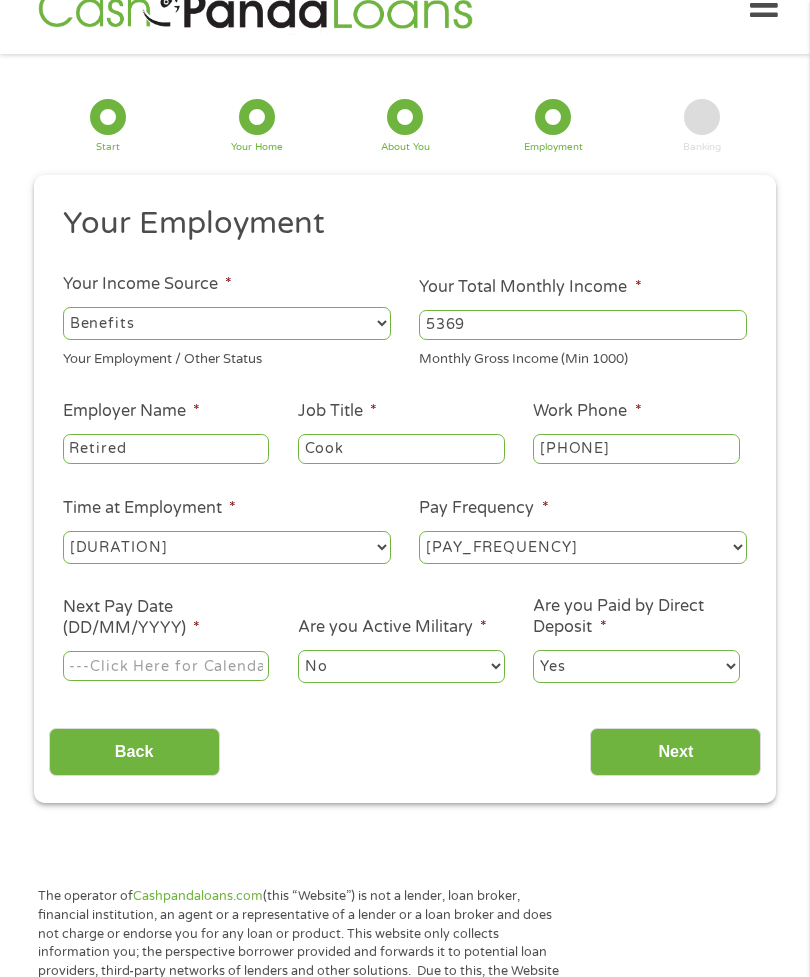 type on "Cook" 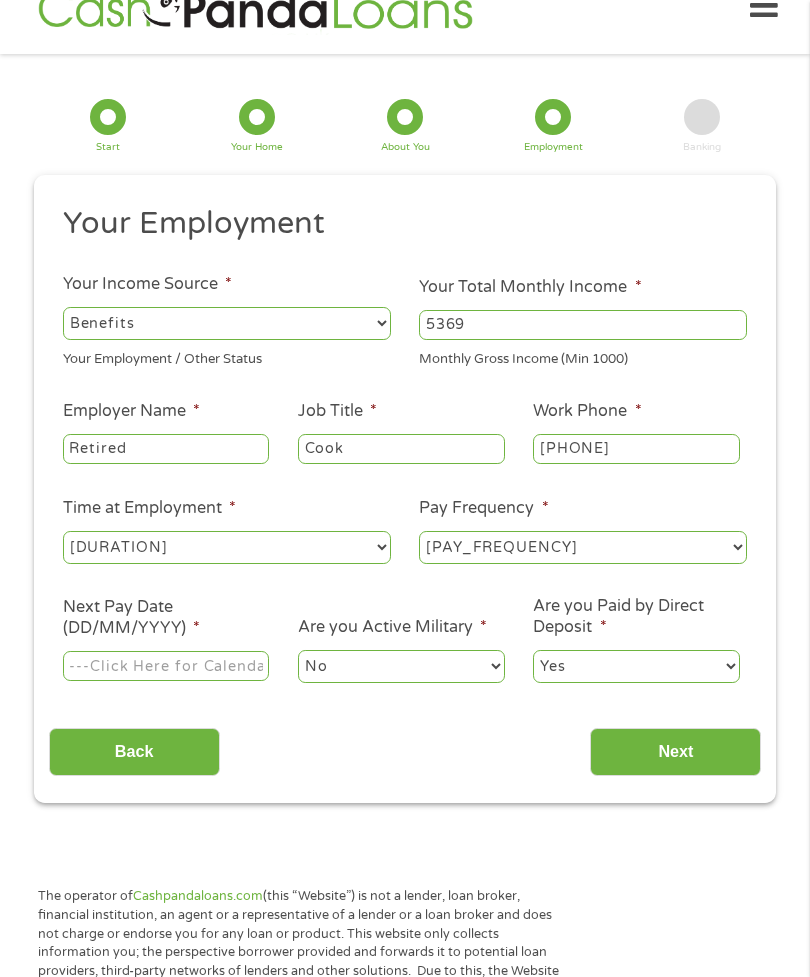 click on "--- Choose one --- 1 Year or less 1 - 2 Years 2 - 4 Years Over 4 Years" at bounding box center (227, 547) 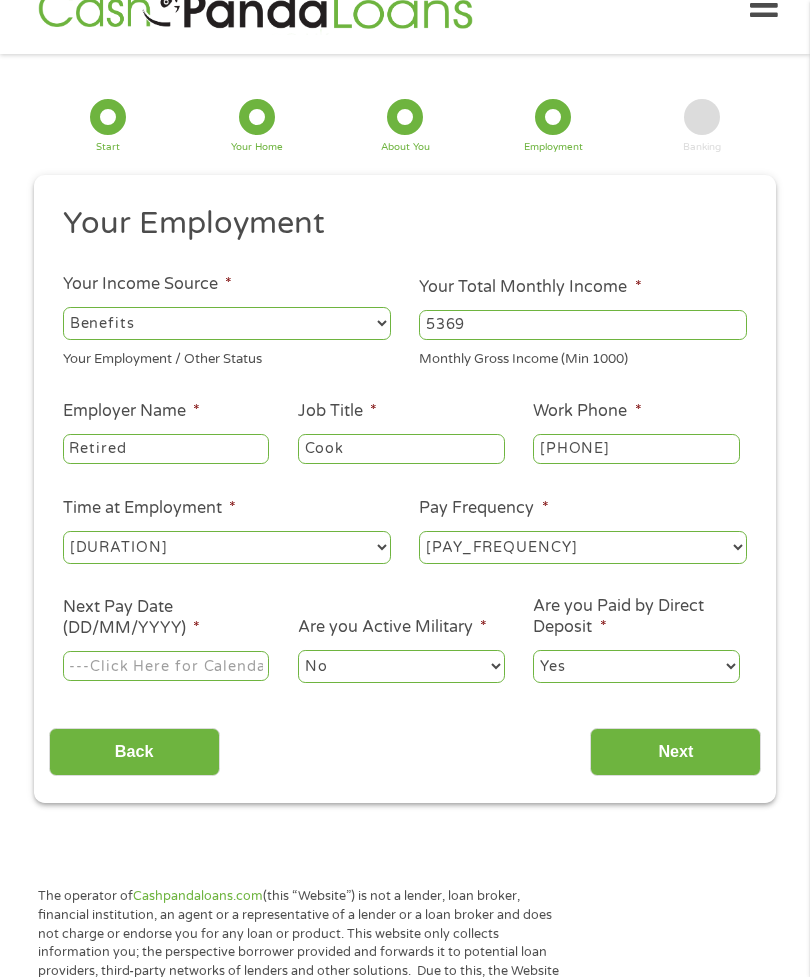 select on "60months" 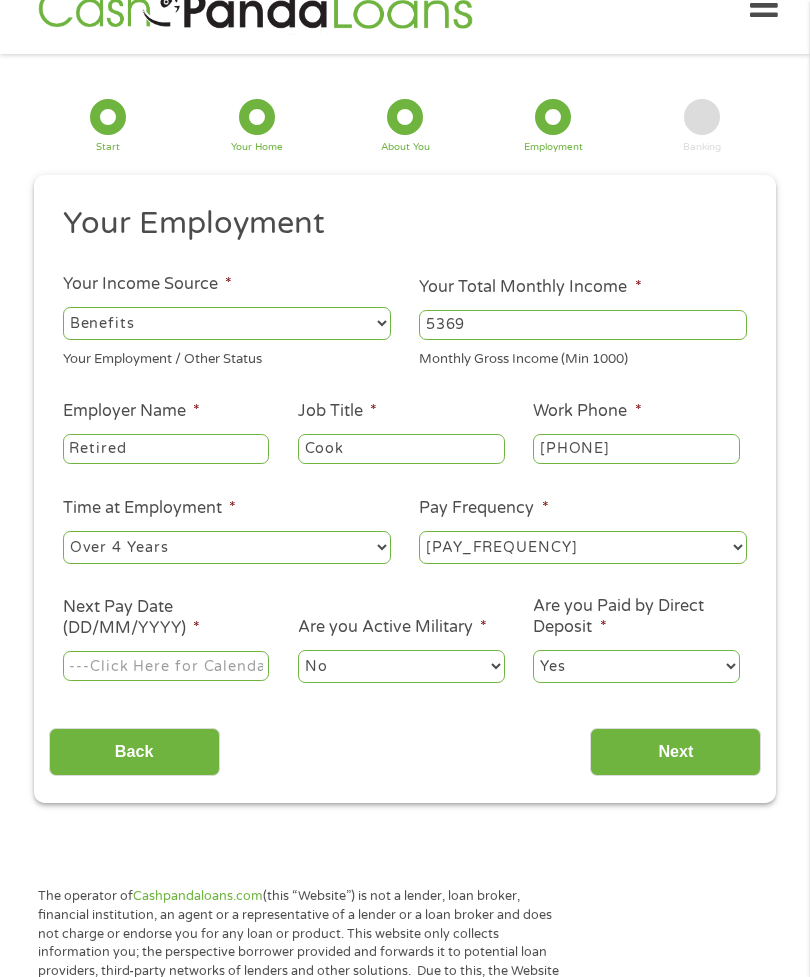 click on "--- Choose one --- Every 2 Weeks Every Week Monthly Semi-Monthly" at bounding box center (583, 547) 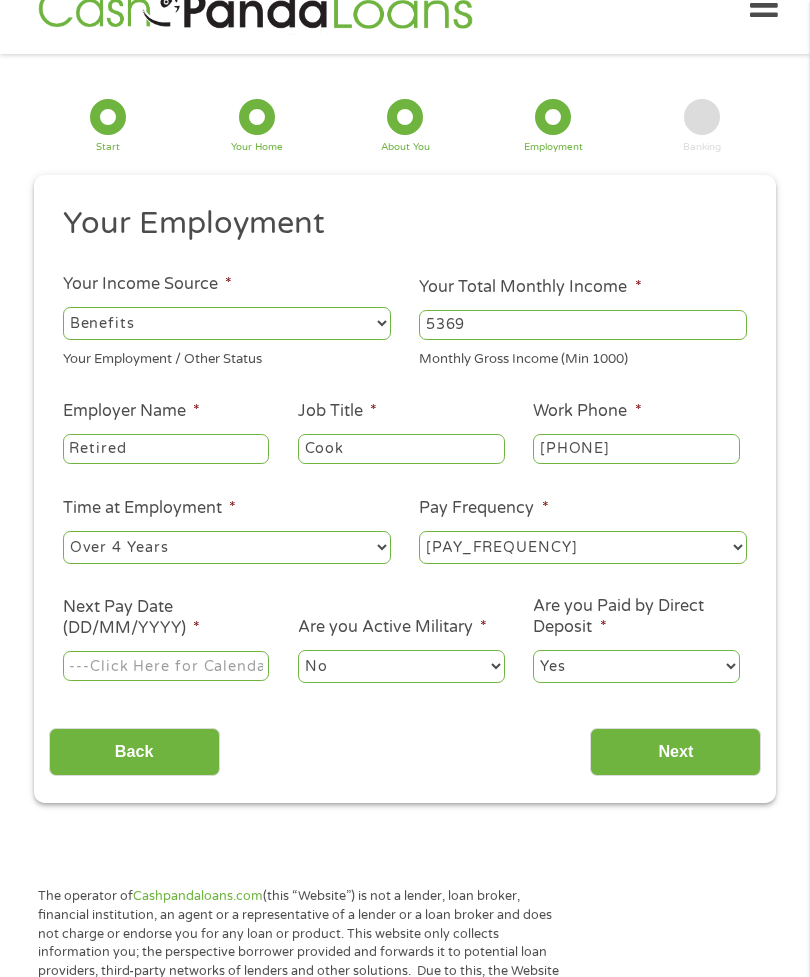 select on "monthly" 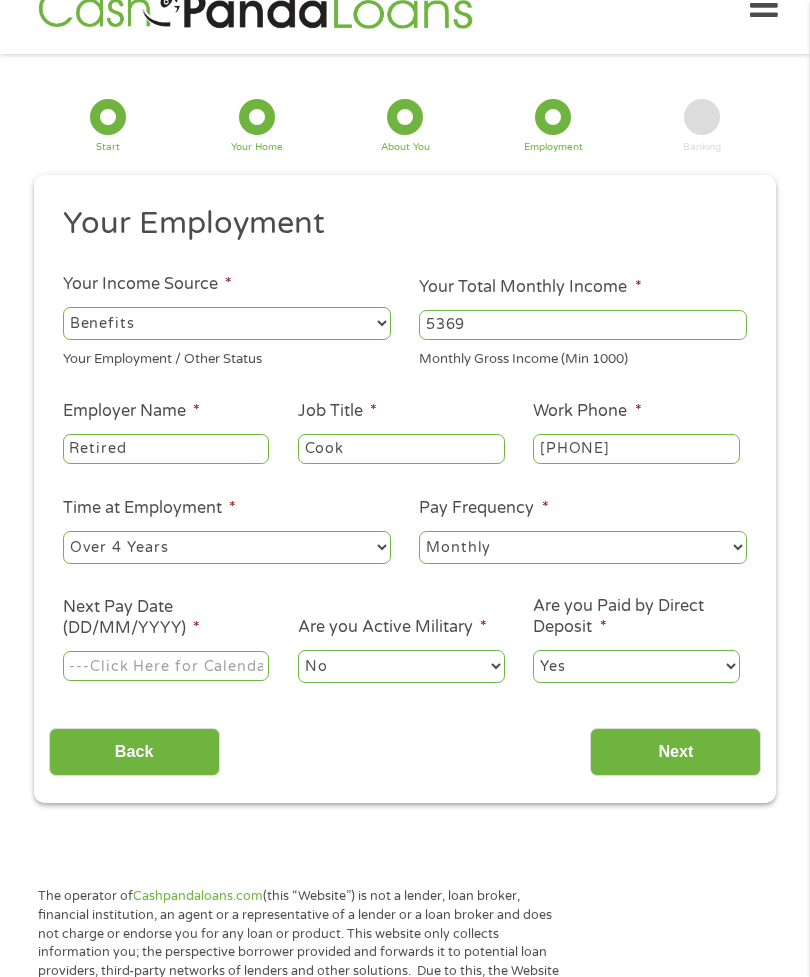 click on "Next Pay Date (DD/MM/YYYY) *" at bounding box center (166, 666) 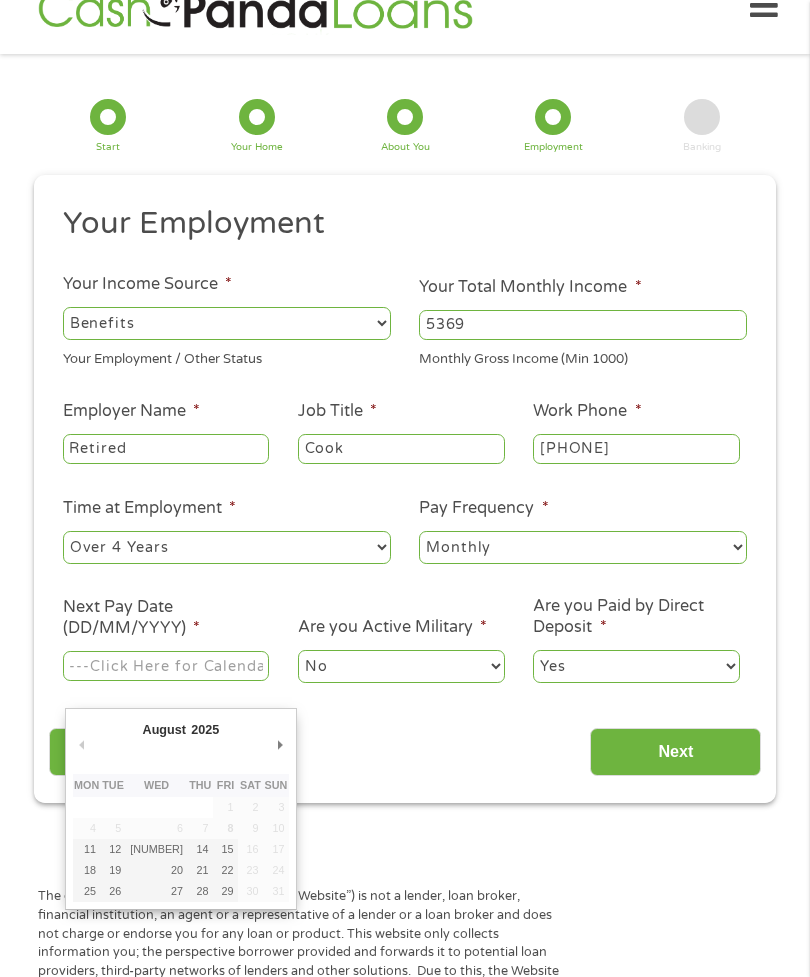 type on "29/08/2025" 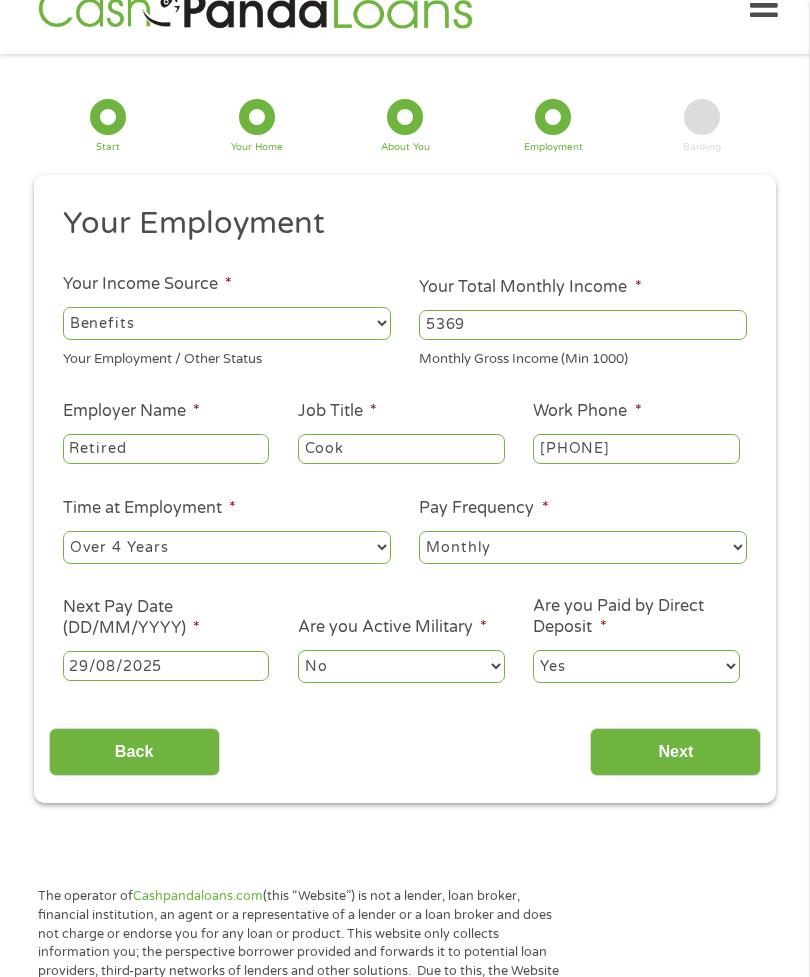 click on "Next" at bounding box center (675, 752) 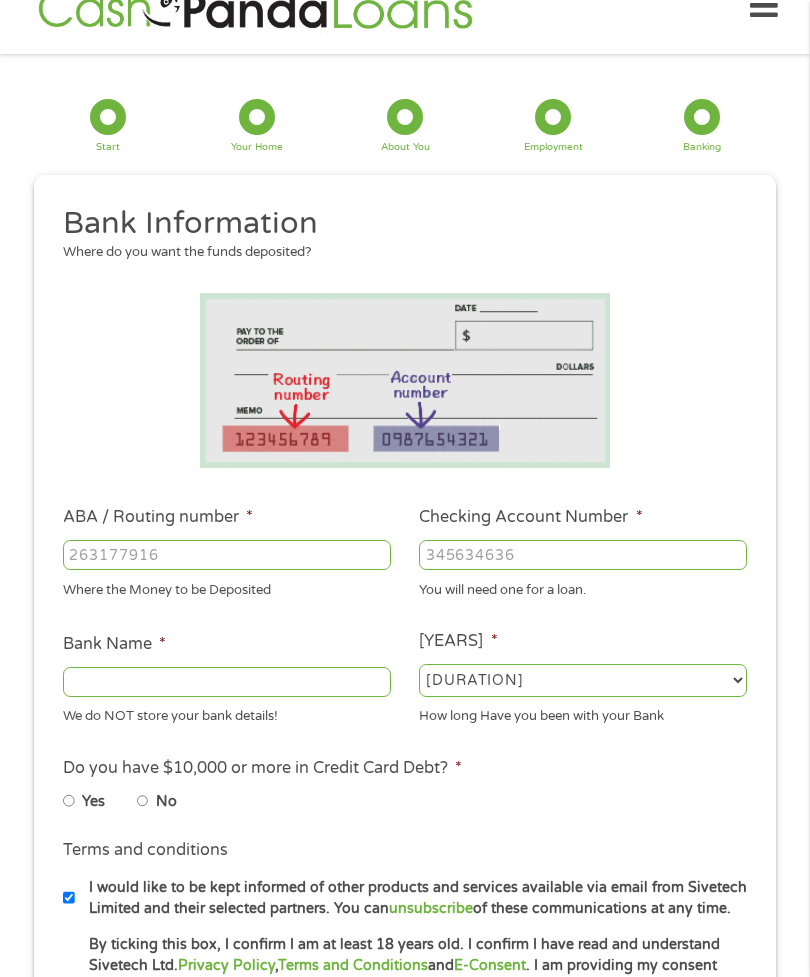 scroll, scrollTop: 8, scrollLeft: 8, axis: both 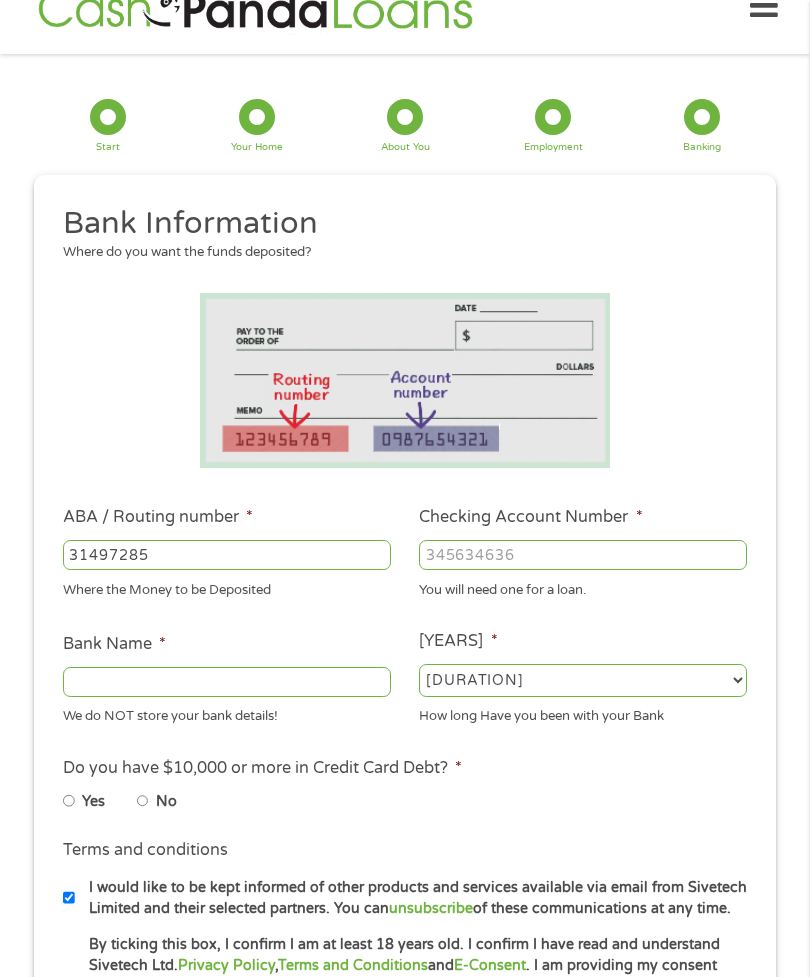 type on "314972853" 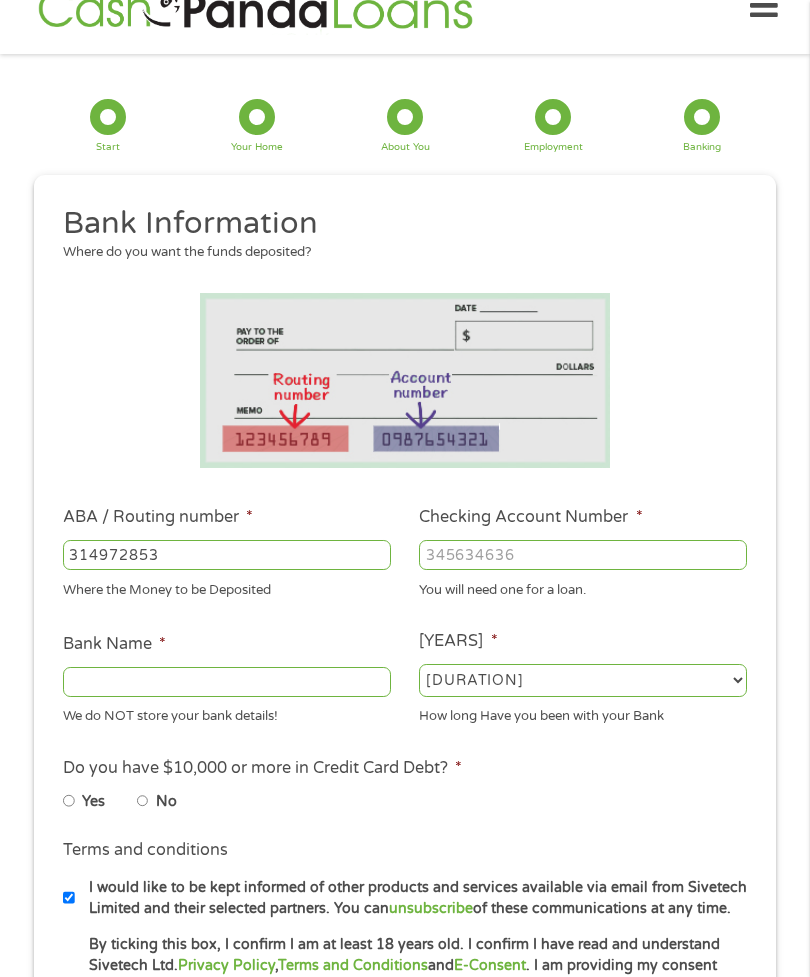 type on "WOODFOREST NATIONAL BANK" 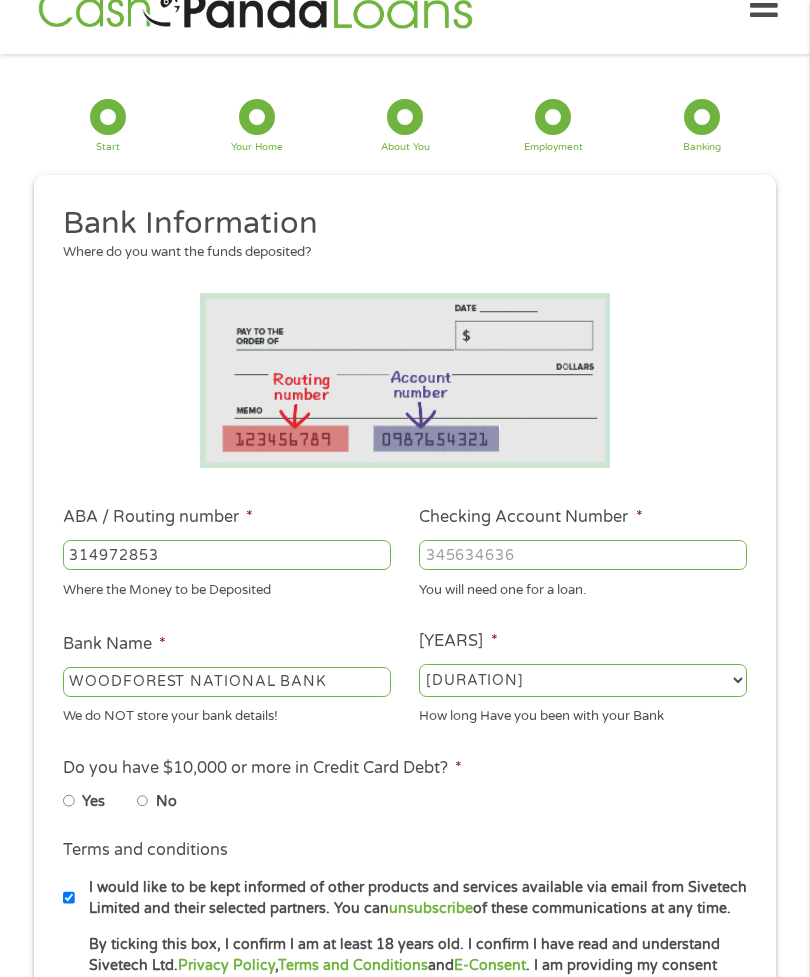 type on "314972853" 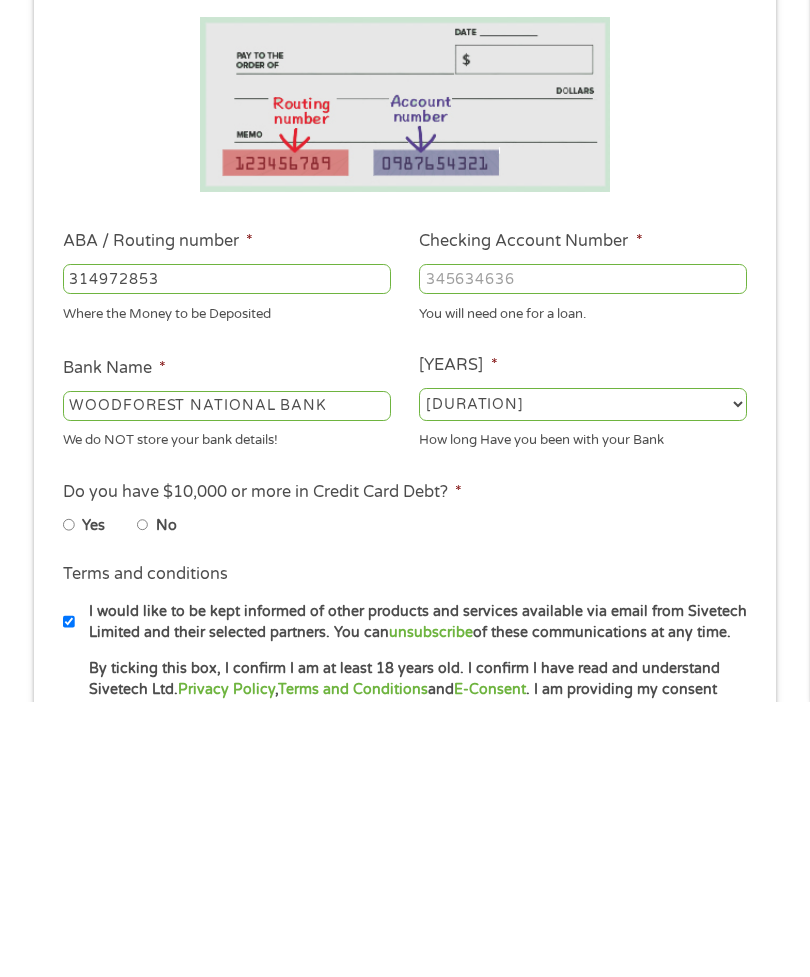 type on "[PHONE]" 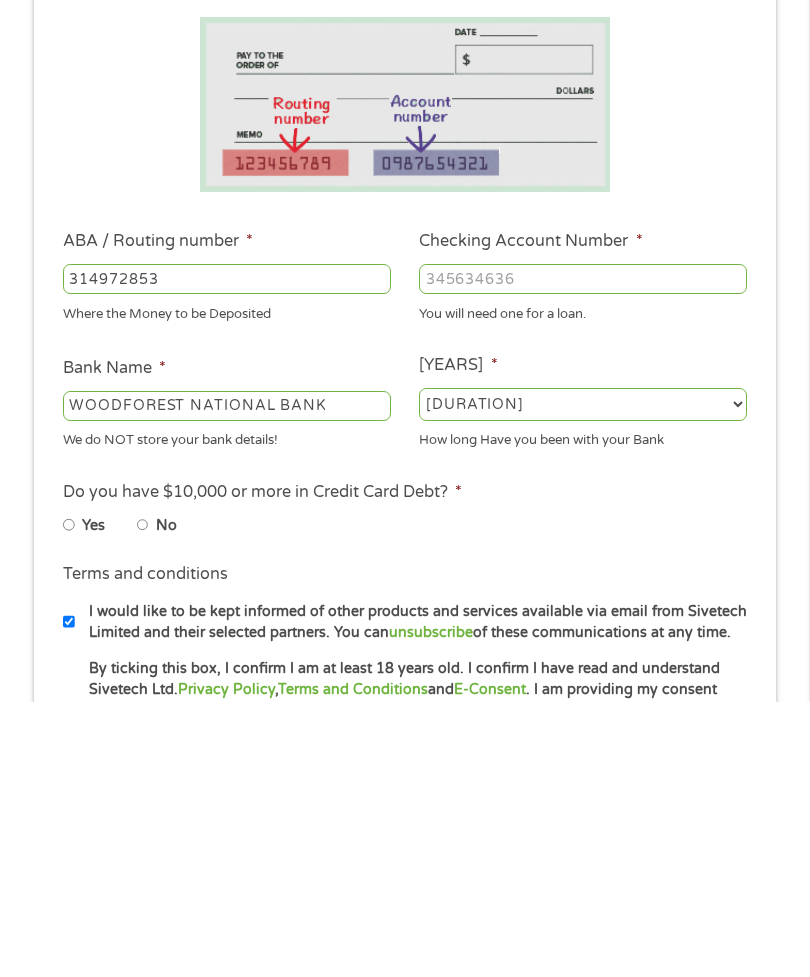 scroll, scrollTop: 317, scrollLeft: 0, axis: vertical 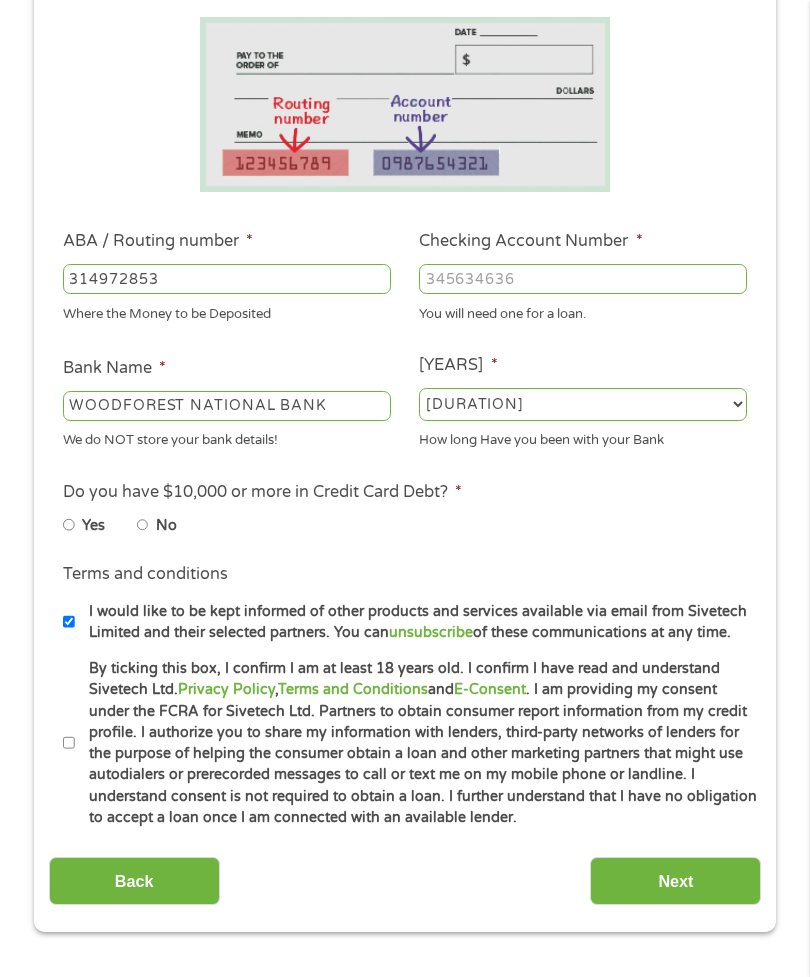 select on "60months" 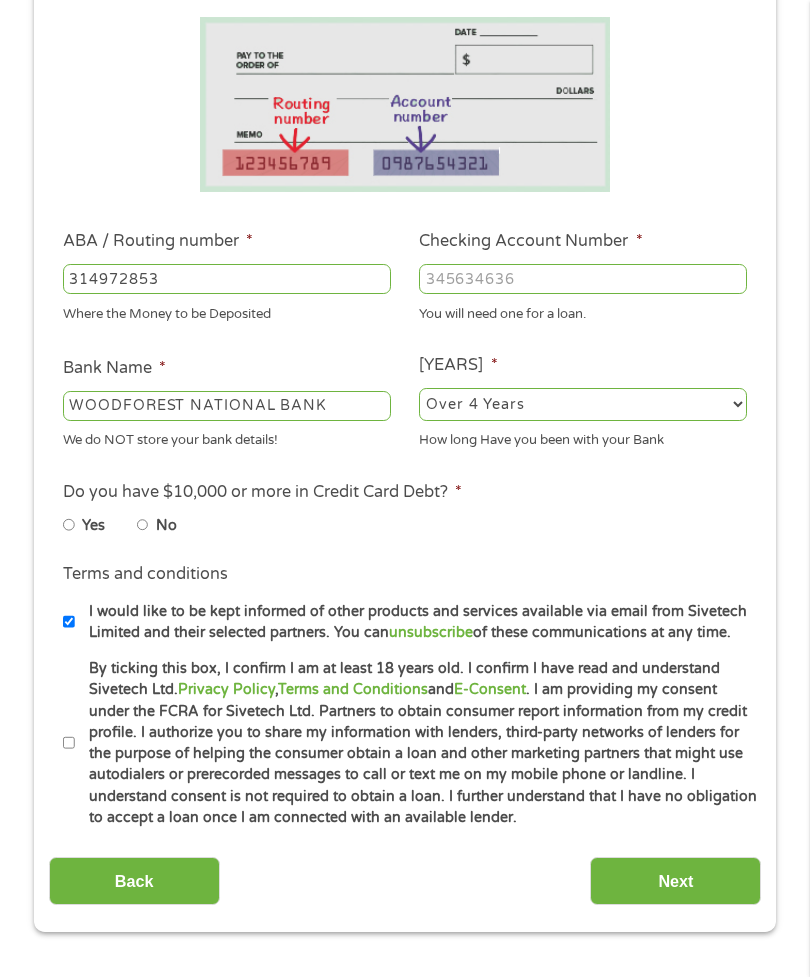 click on "No" at bounding box center (143, 525) 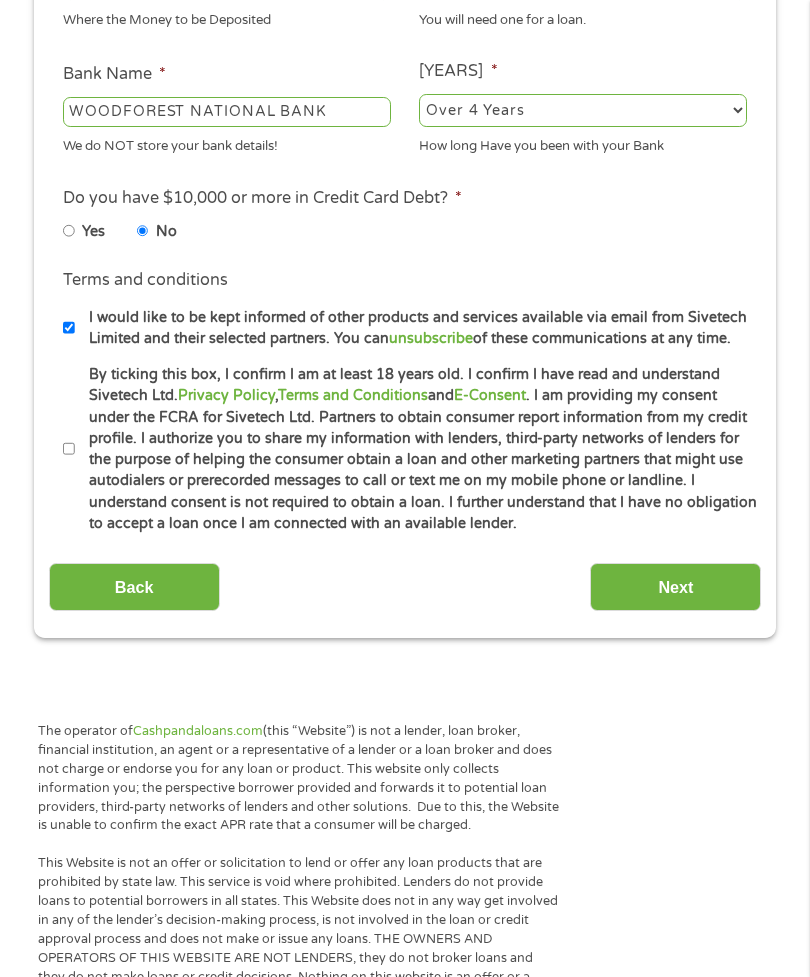 scroll, scrollTop: 612, scrollLeft: 0, axis: vertical 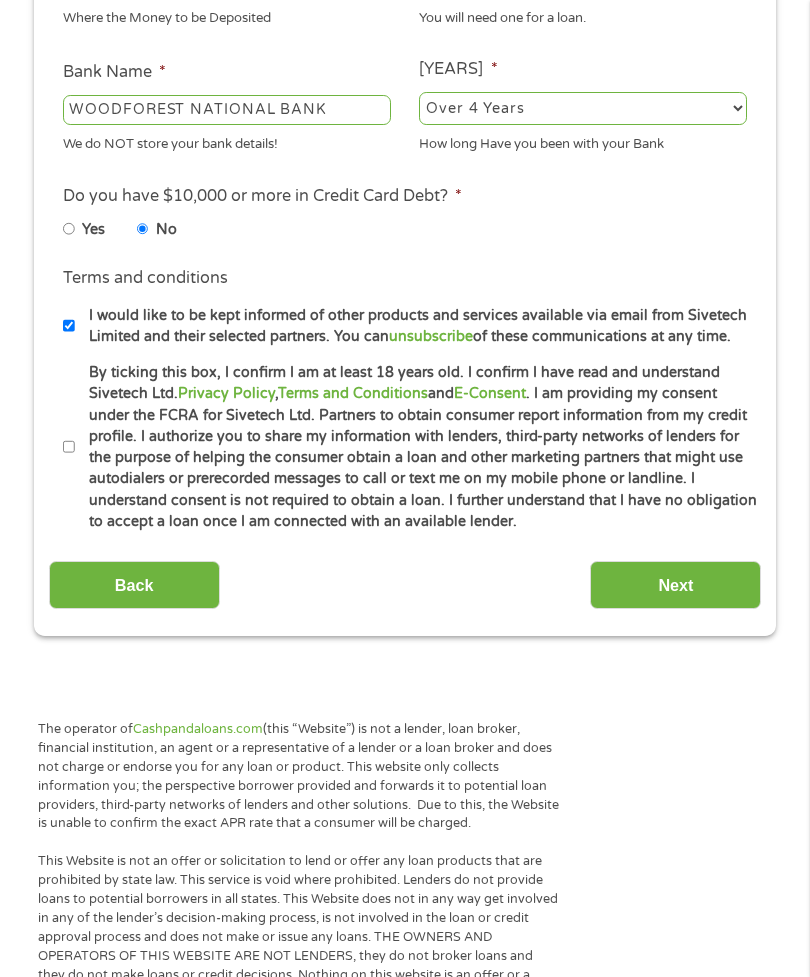 click on "By ticking this box, I confirm I am at least 18 years old. I confirm I have read and understand Sivetech Ltd.  Privacy Policy ,  Terms and Conditions  and  E-Consent . I am providing my consent under the FCRA for Sivetech Ltd. Partners to obtain consumer report information from my credit profile. I authorize you to share my information with lenders, third-party networks of lenders for the purpose of helping the consumer obtain a loan and other marketing partners that might use autodialers or prerecorded messages to call or text me on my mobile phone or landline. I understand consent is not required to obtain a loan. I further understand that I have no obligation to accept a loan once I am connected with an available lender." at bounding box center (69, 448) 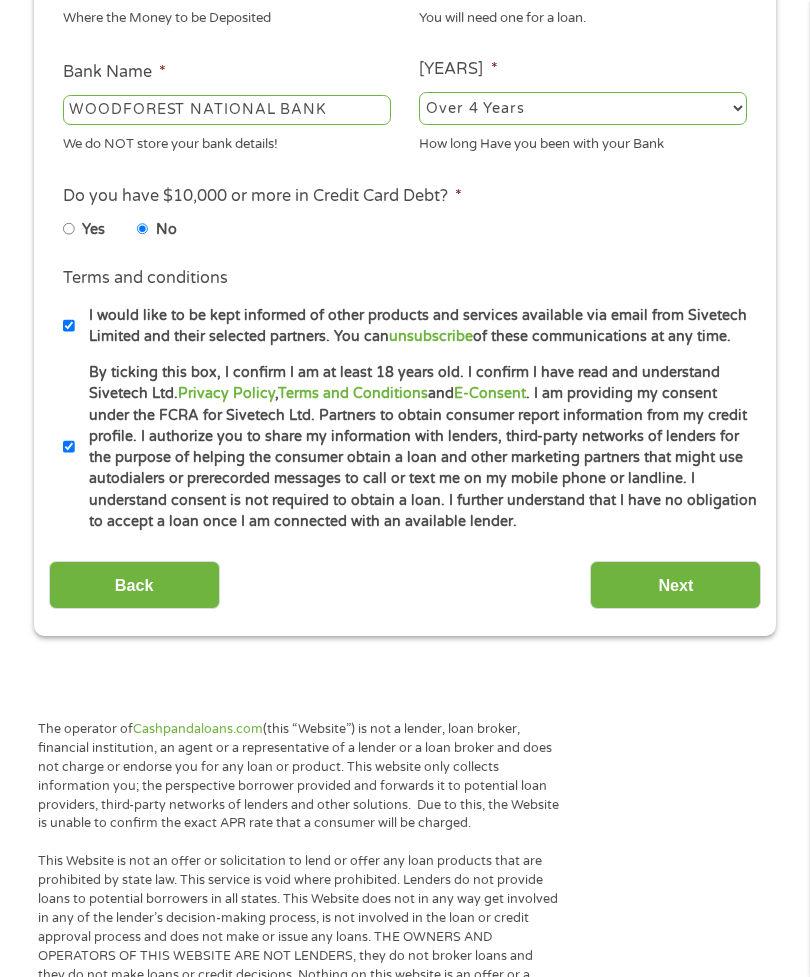 scroll, scrollTop: 613, scrollLeft: 0, axis: vertical 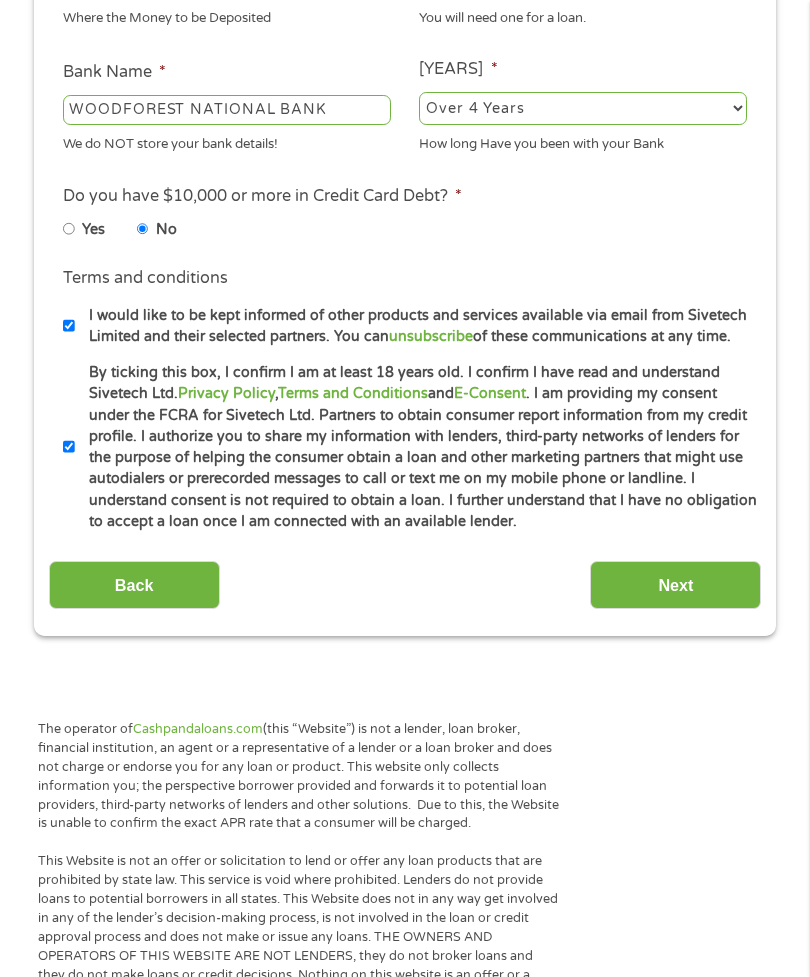 click on "Next" at bounding box center (675, 585) 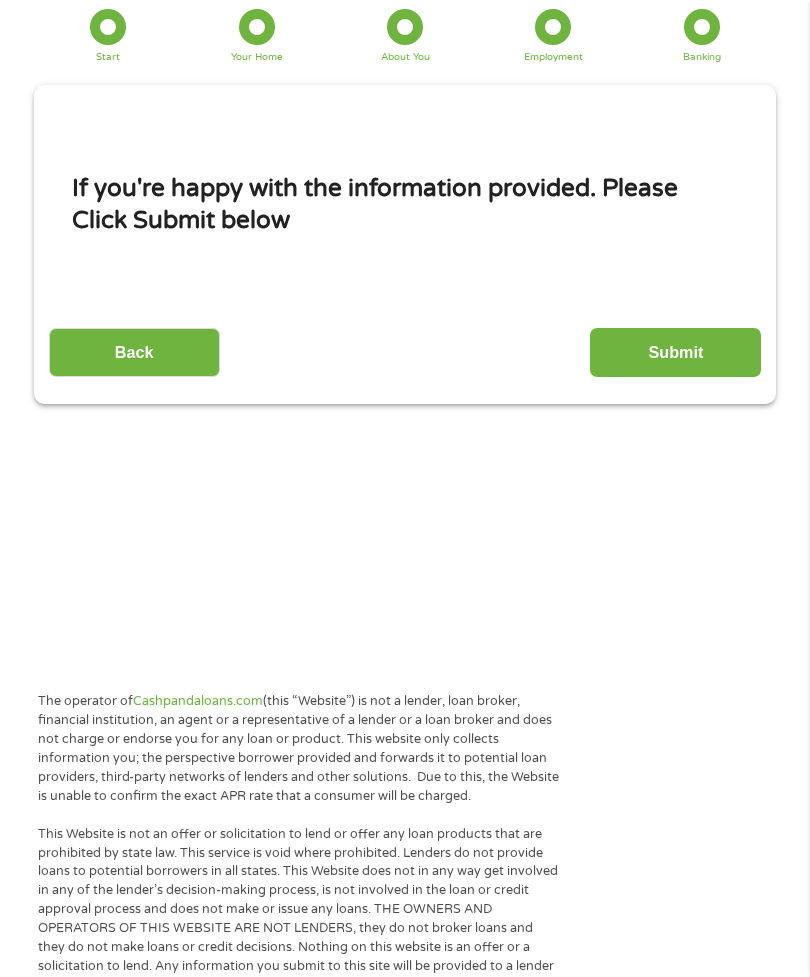 scroll, scrollTop: 41, scrollLeft: 0, axis: vertical 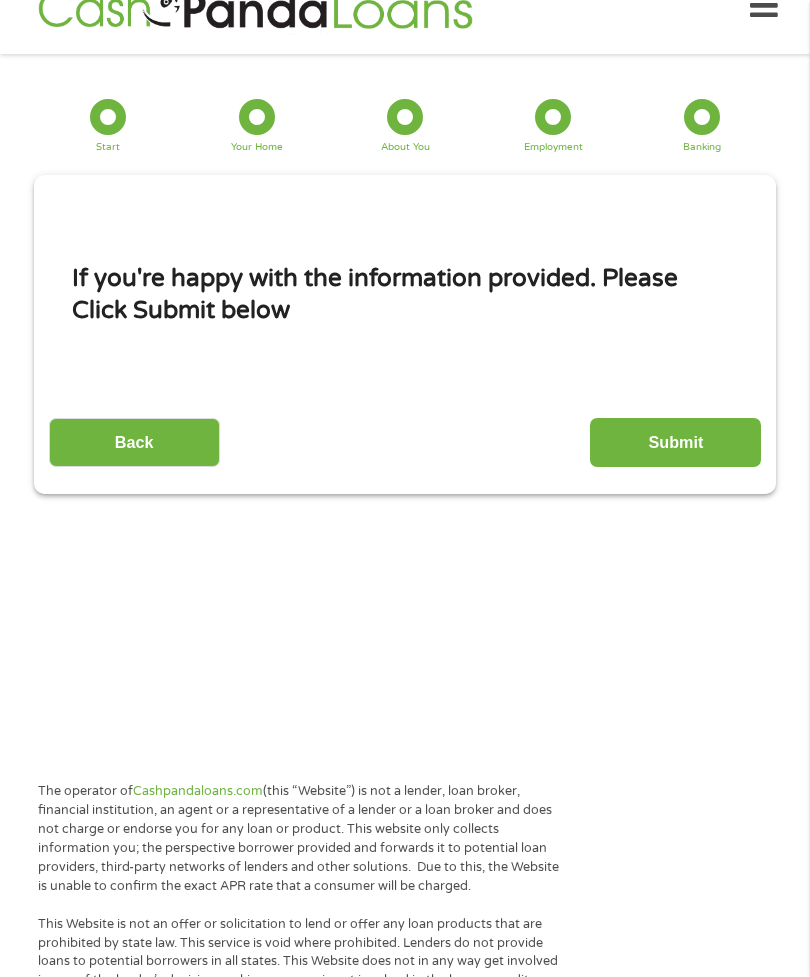 click on "Submit" at bounding box center (675, 442) 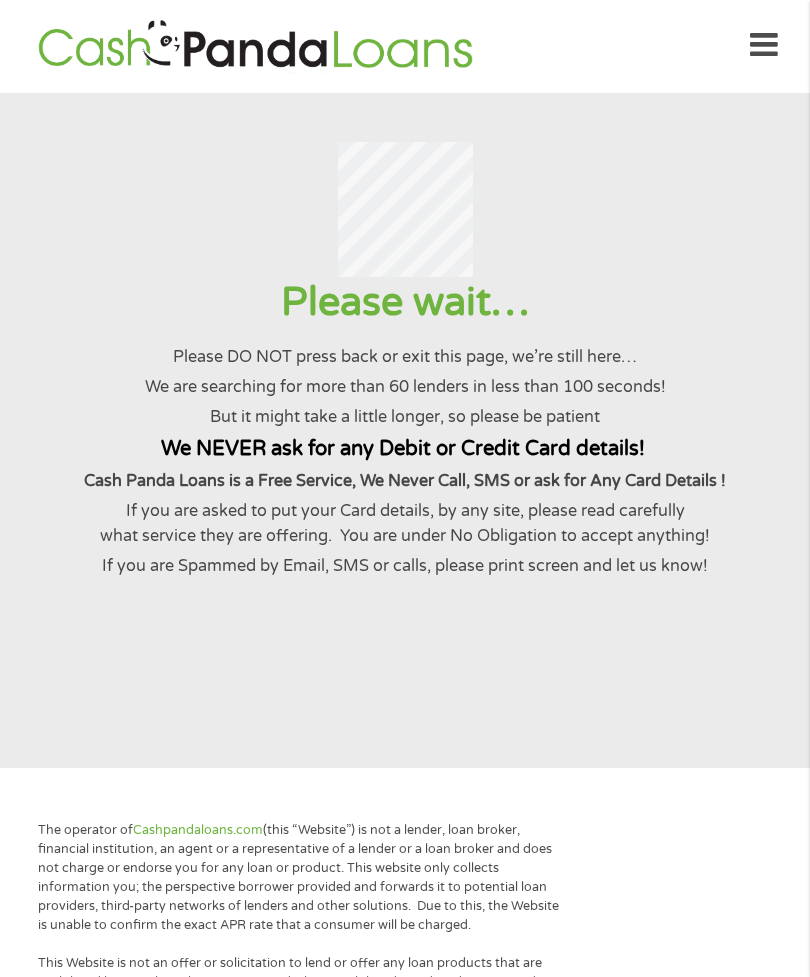 scroll, scrollTop: 0, scrollLeft: 0, axis: both 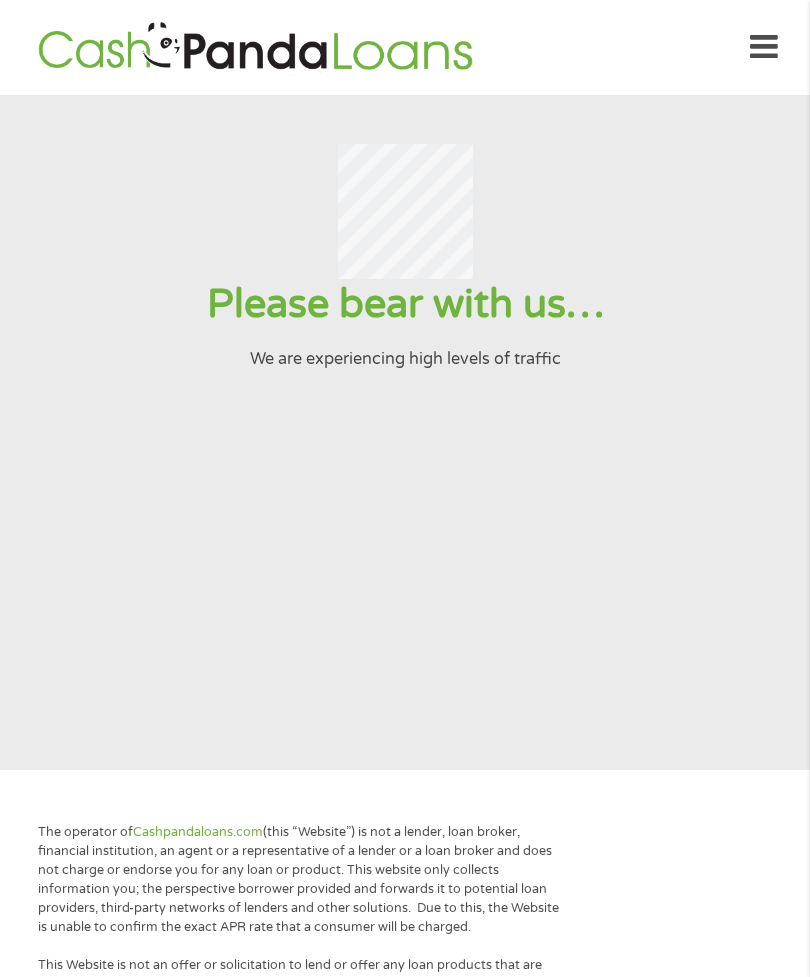 click on "The operator of  Cashpandaloans.com  (this “Website”) is not a lender, loan broker, financial institution, an agent or a representative of a lender or a loan broker and does not charge or endorse you for any loan or product. This website only collects information you; the perspective borrower provided and forwards it to potential loan providers, third-party networks of lenders and other solutions.  Due to this, the Website is unable to confirm the exact APR rate that a consumer will be charged. Every state has its own set of rules and regulations that govern personal loan lenders. Your loan amount, APR and repayment term will vary based on your credit worthiness, state and lender or lending partner. Loan renewal options are not always available. It is therefore advisable to clarify whether the option is available with your lender. Before you sign the documents, carefully read and understand the renewal policy presented in the agreement. Representative Examples (Qualified Customers)   Terms & Conditions" at bounding box center [405, 1769] 